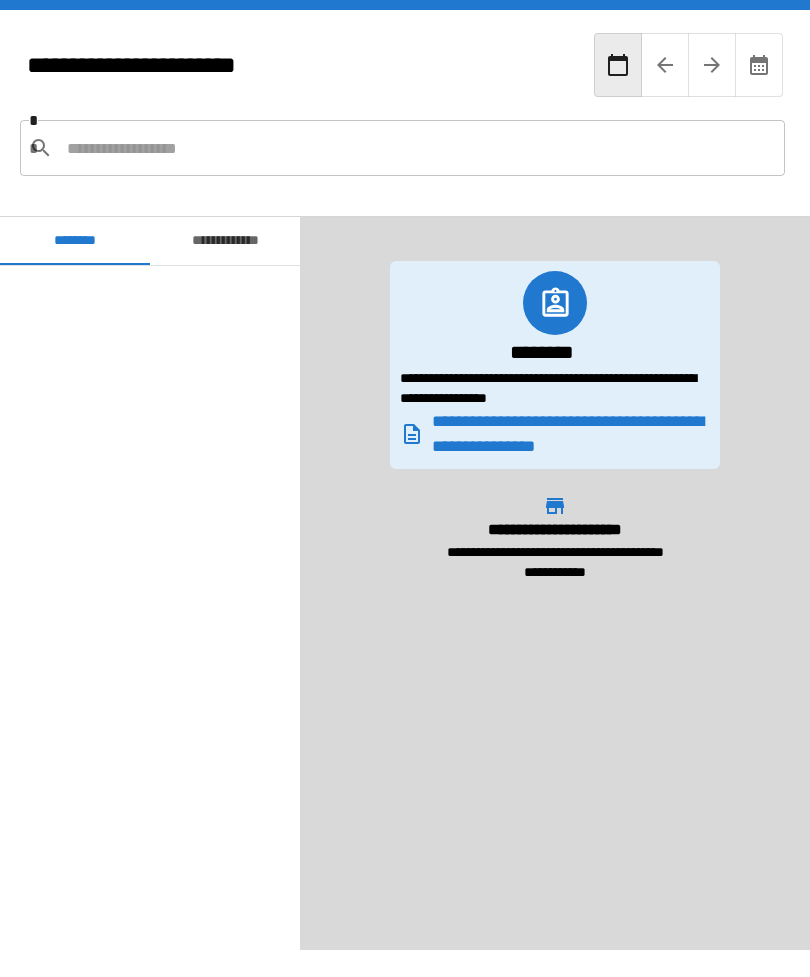 scroll, scrollTop: 64, scrollLeft: 0, axis: vertical 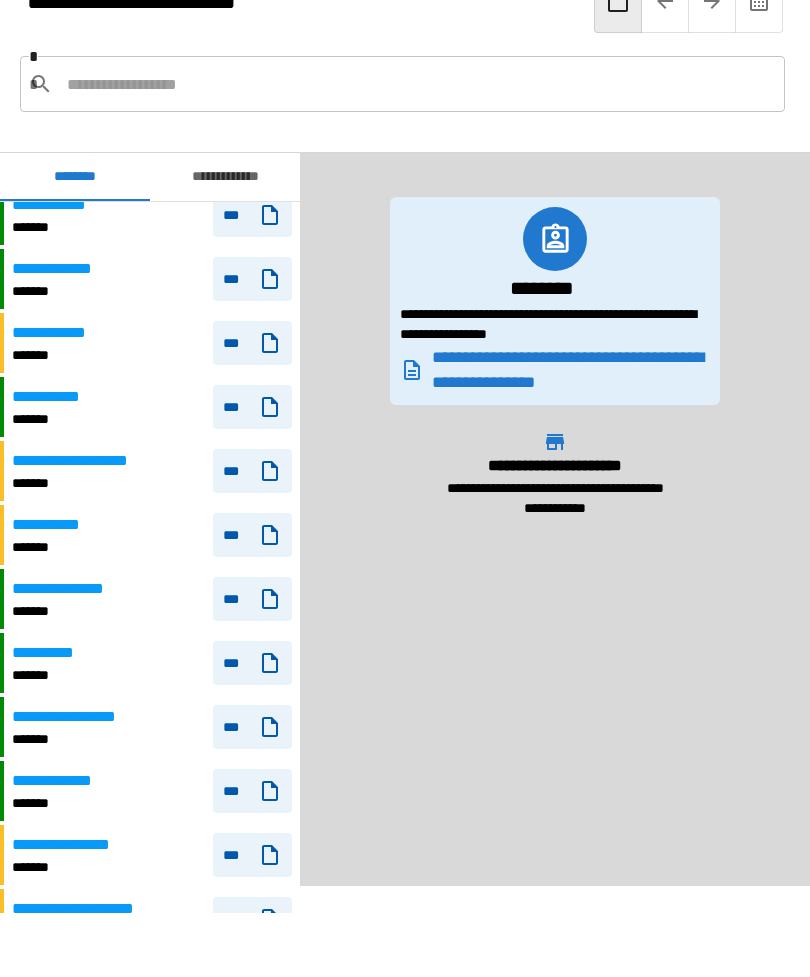 click at bounding box center (418, 84) 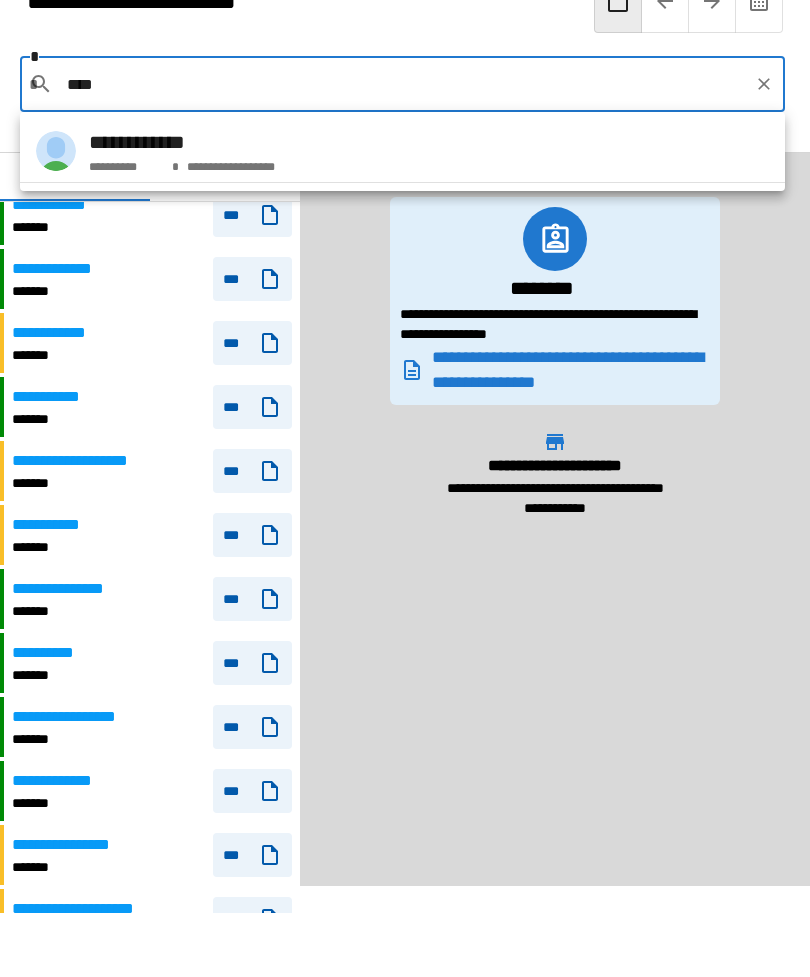 click on "**********" at bounding box center (182, 142) 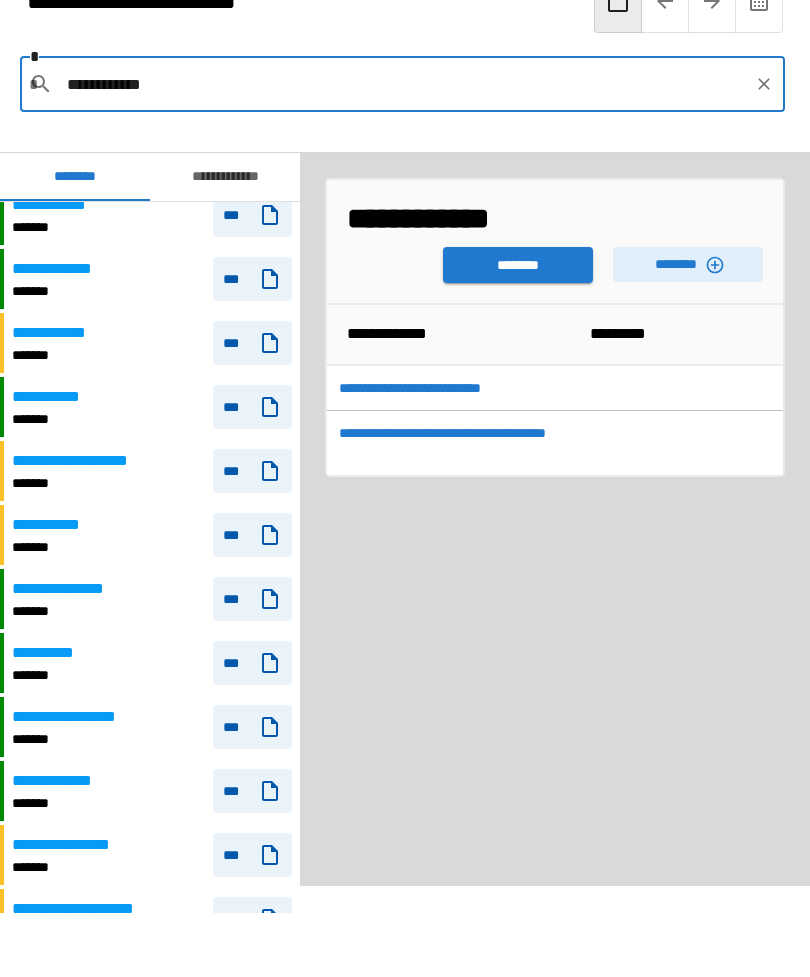 click on "********" at bounding box center [518, 265] 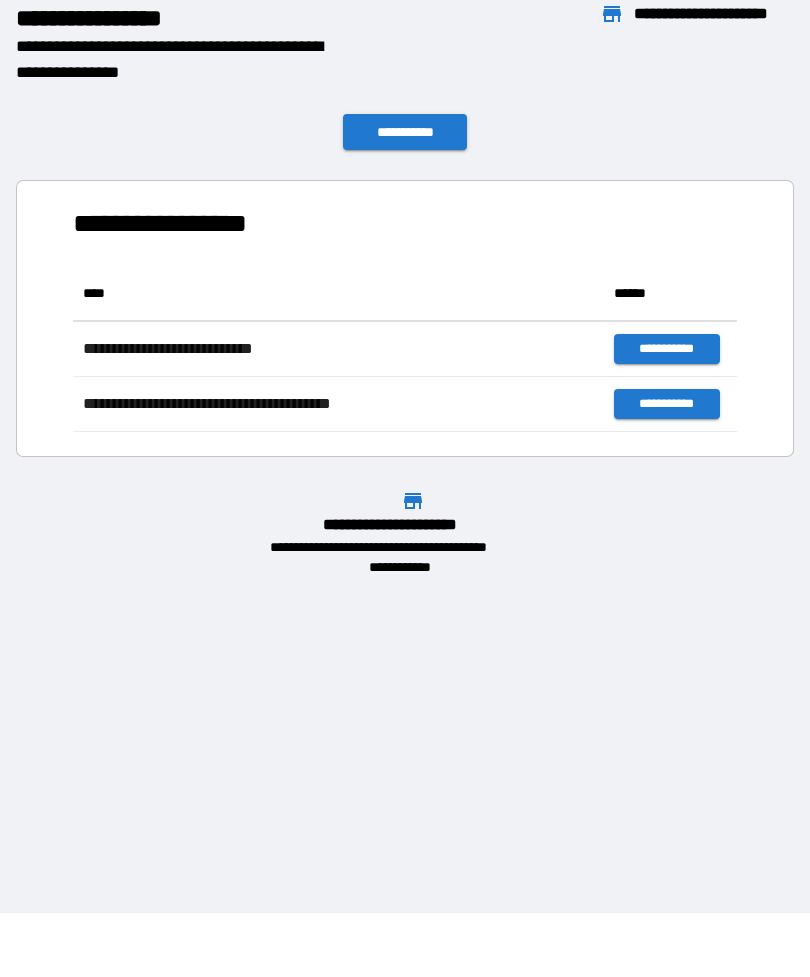 scroll, scrollTop: 166, scrollLeft: 664, axis: both 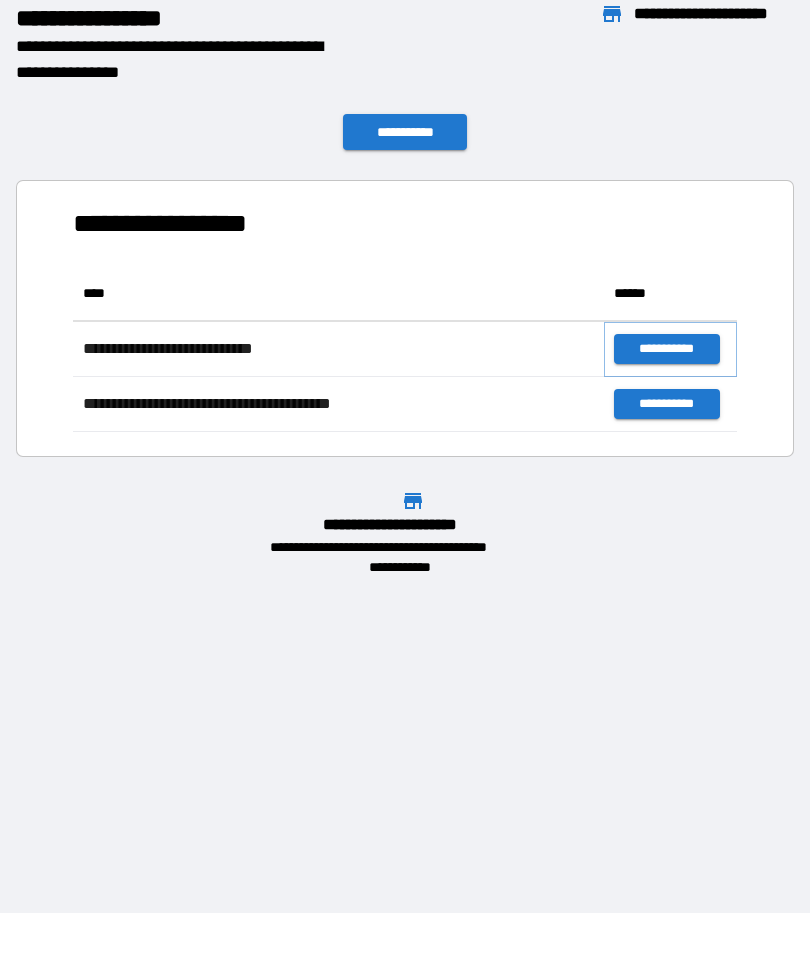 click on "**********" at bounding box center [666, 349] 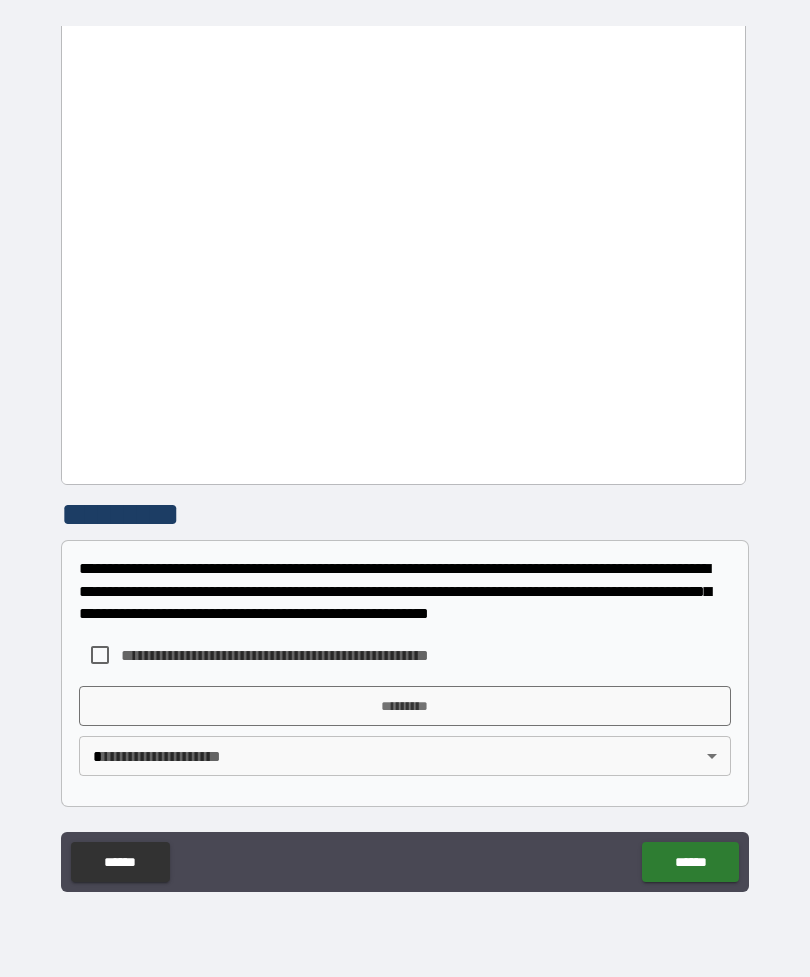 scroll, scrollTop: 1379, scrollLeft: 0, axis: vertical 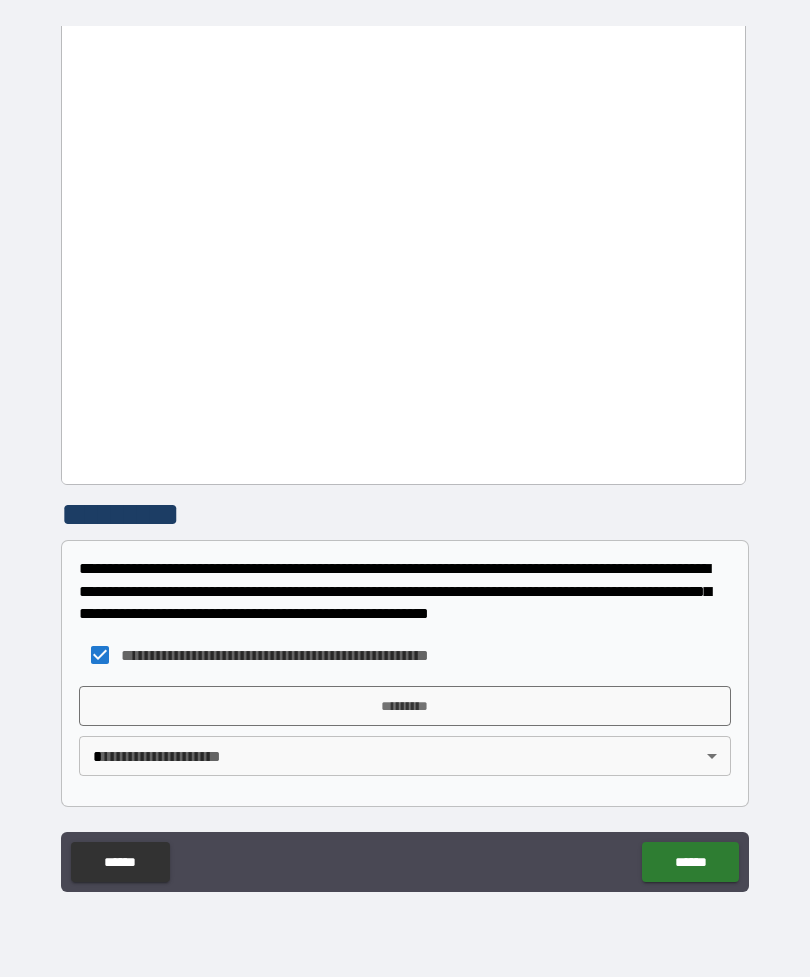 click on "*********" at bounding box center (405, 706) 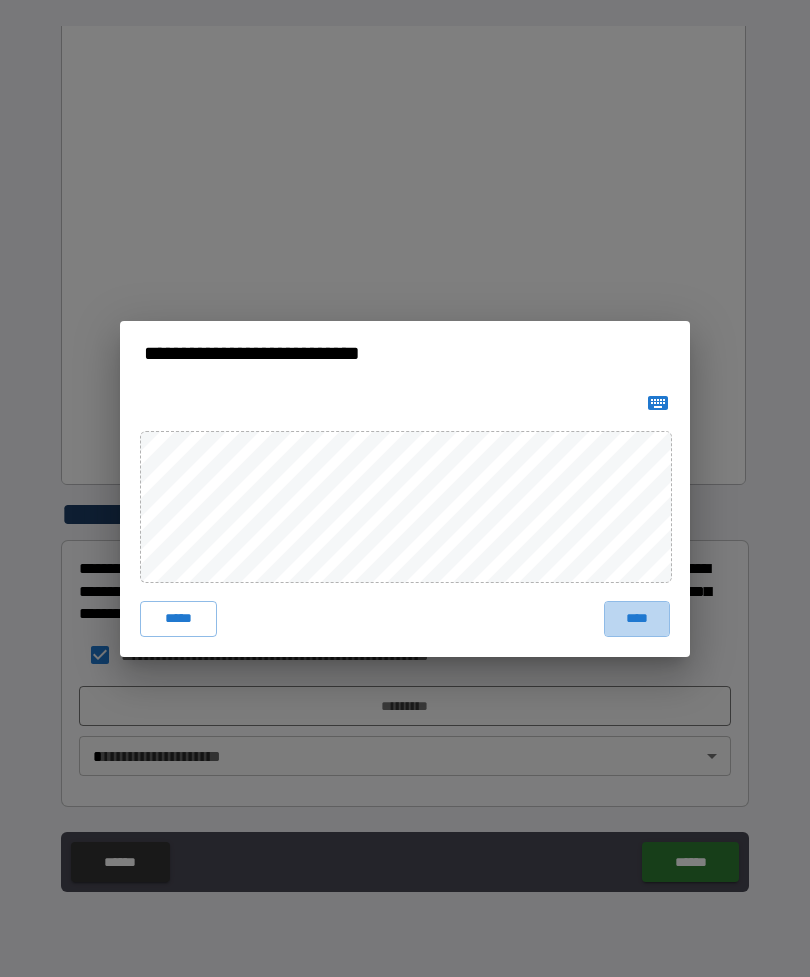 click on "****" at bounding box center [637, 619] 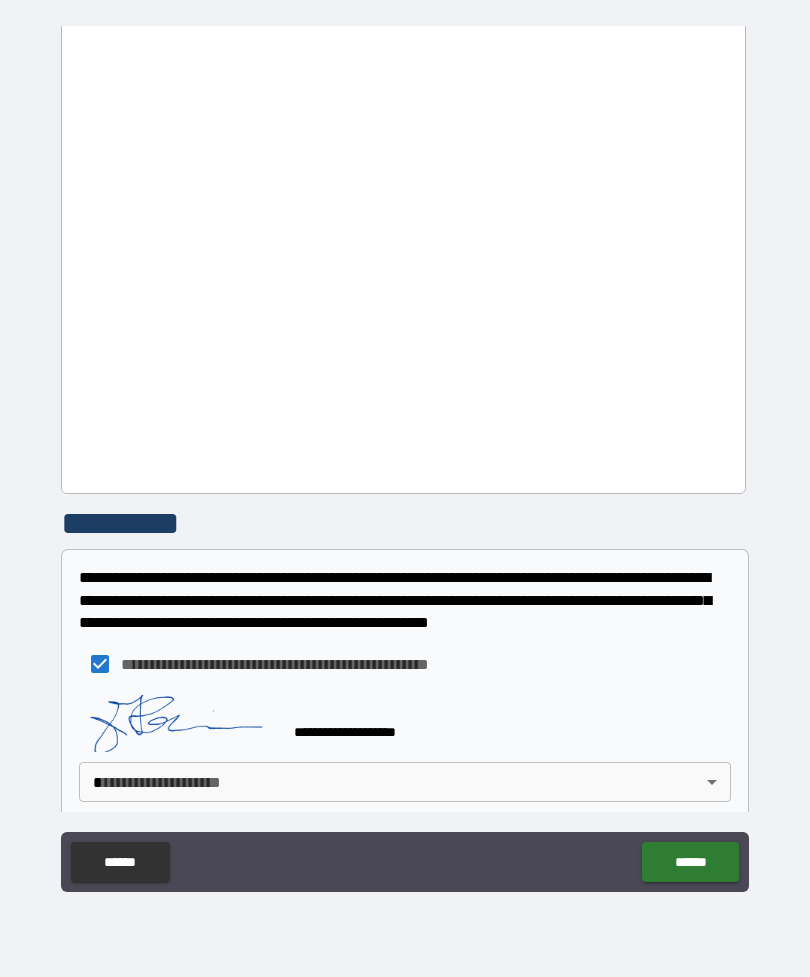 click on "**********" at bounding box center (405, 456) 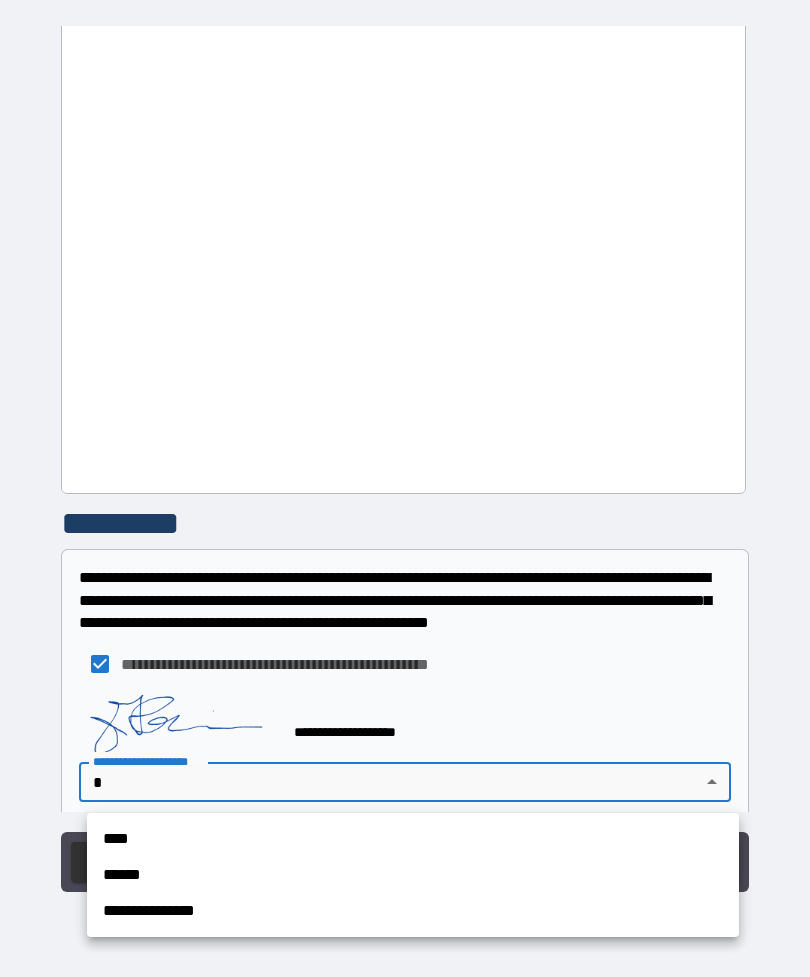 click on "****" at bounding box center (413, 839) 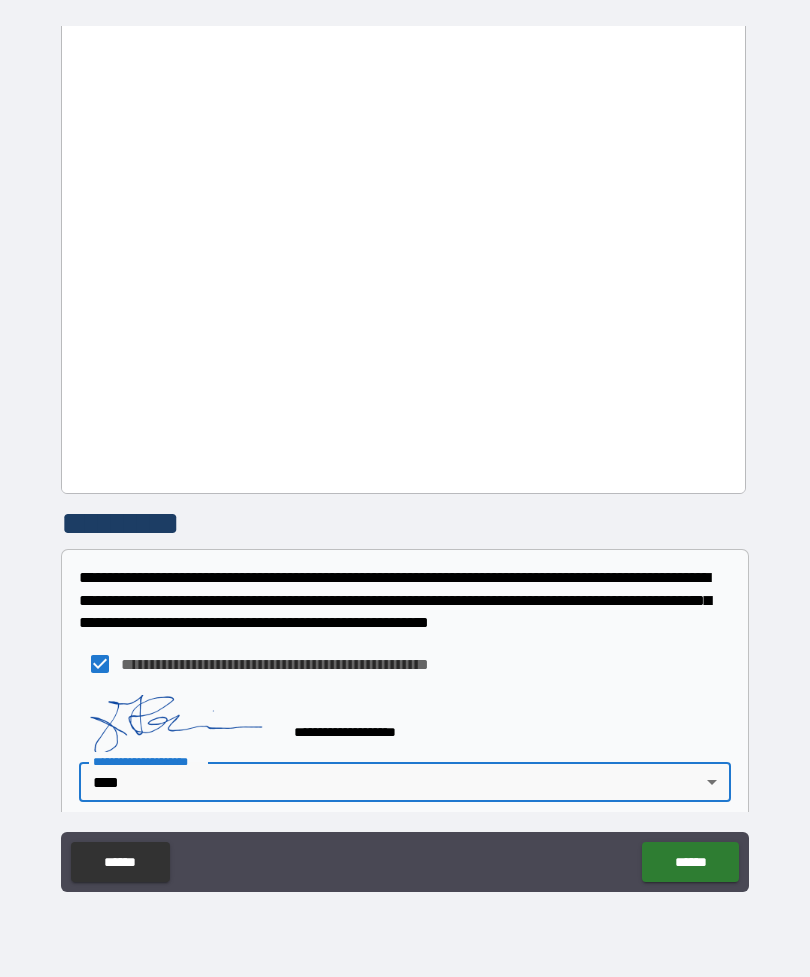 type on "****" 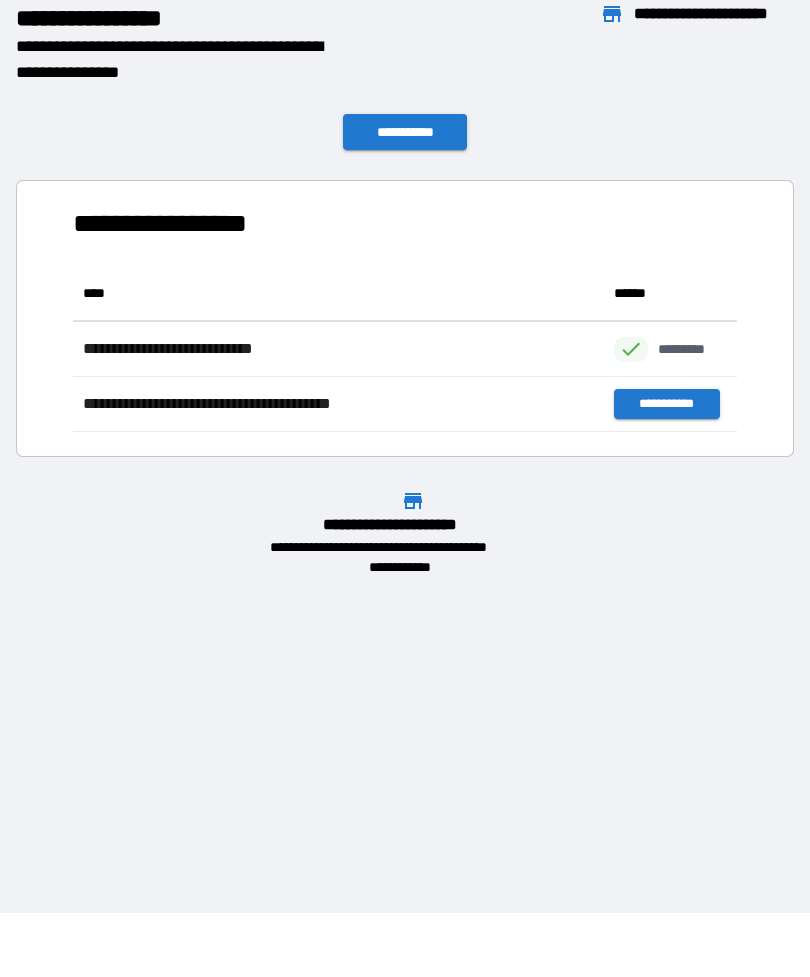 scroll, scrollTop: 1, scrollLeft: 1, axis: both 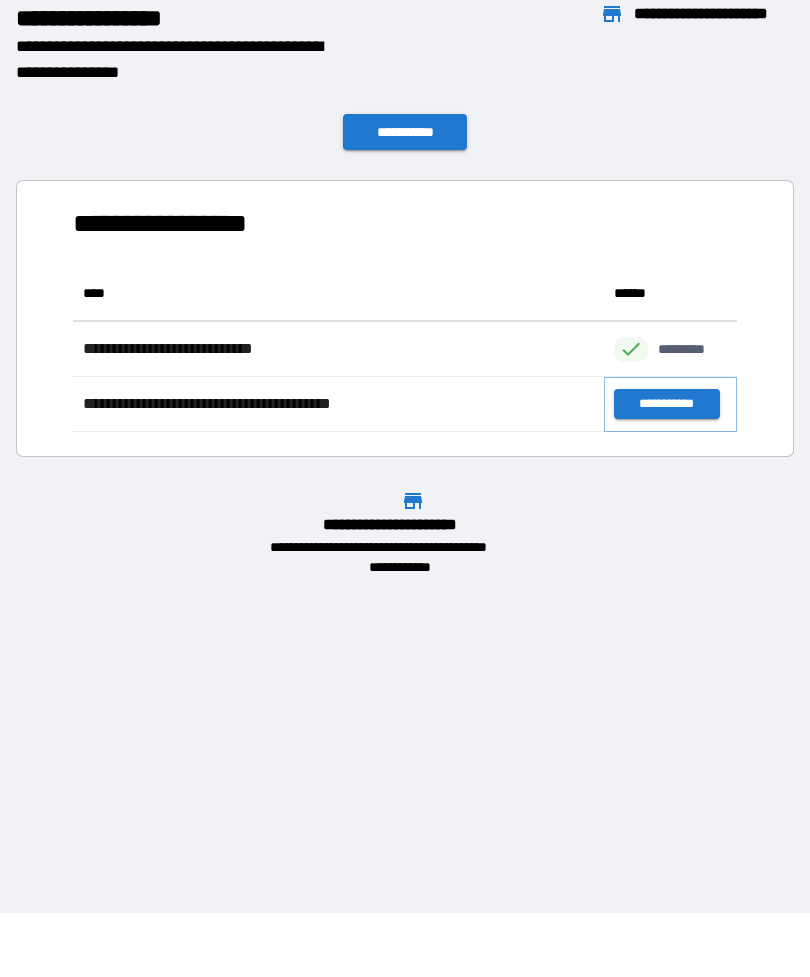 click on "**********" at bounding box center [666, 404] 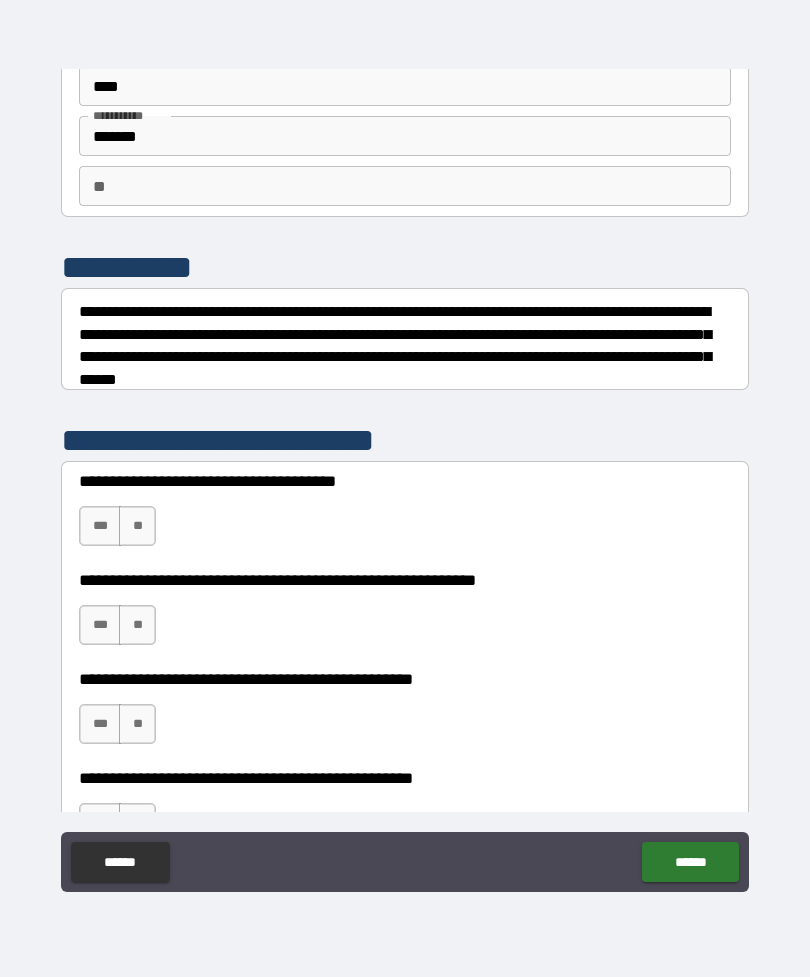scroll, scrollTop: 115, scrollLeft: 0, axis: vertical 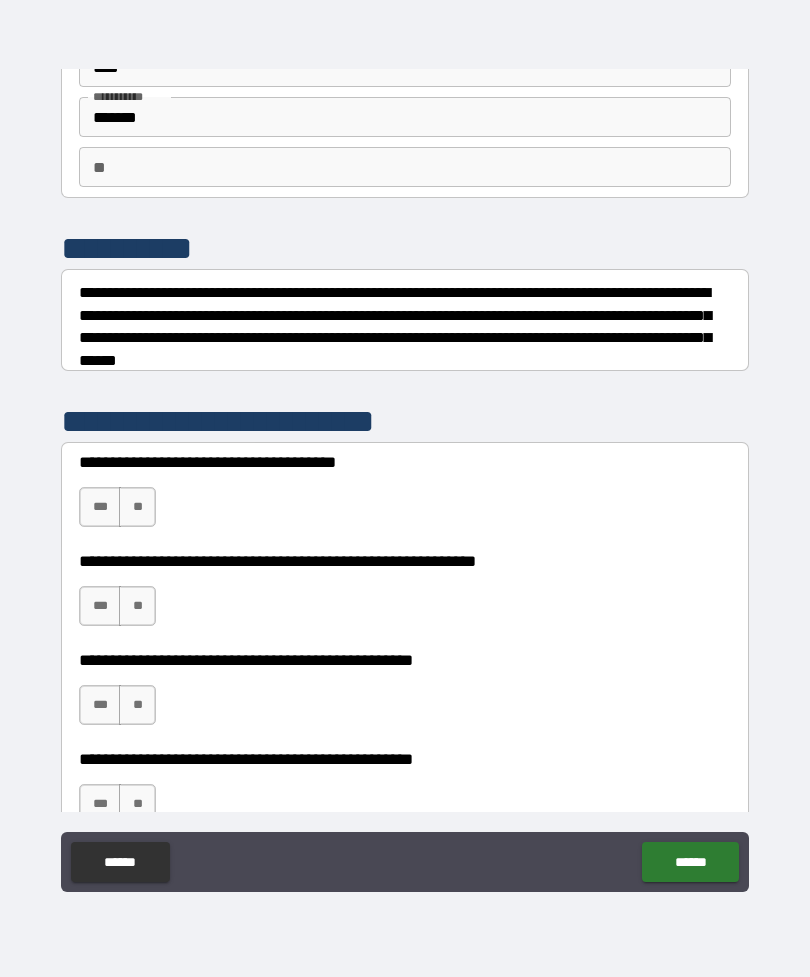 click on "***" at bounding box center (100, 507) 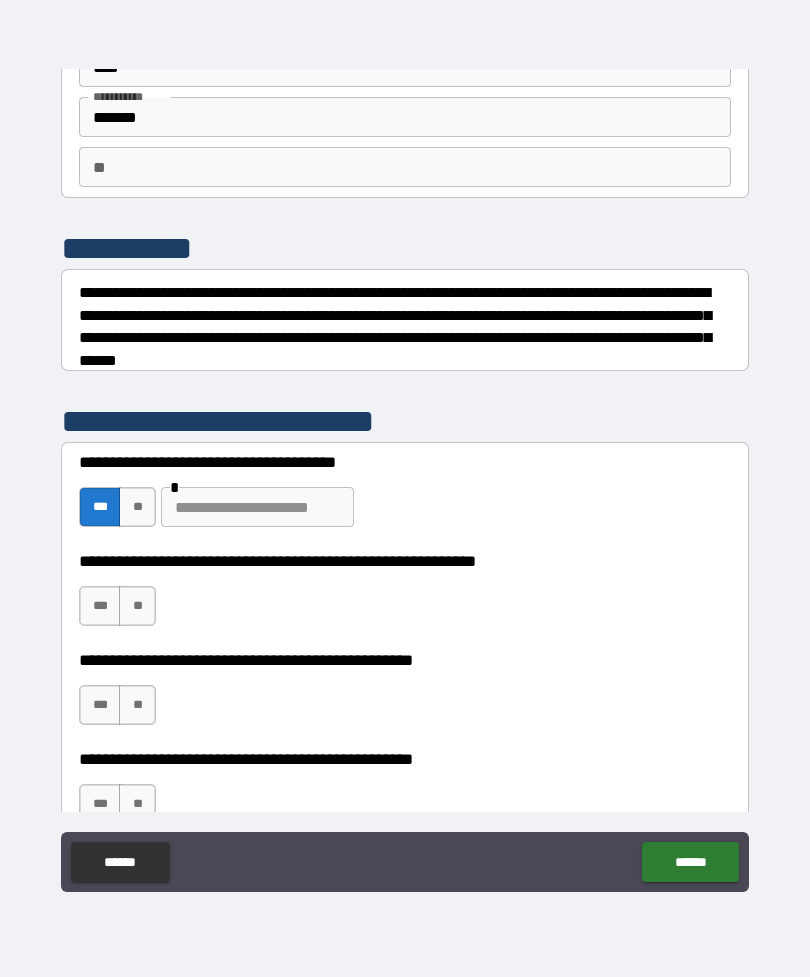 click on "***" at bounding box center (100, 606) 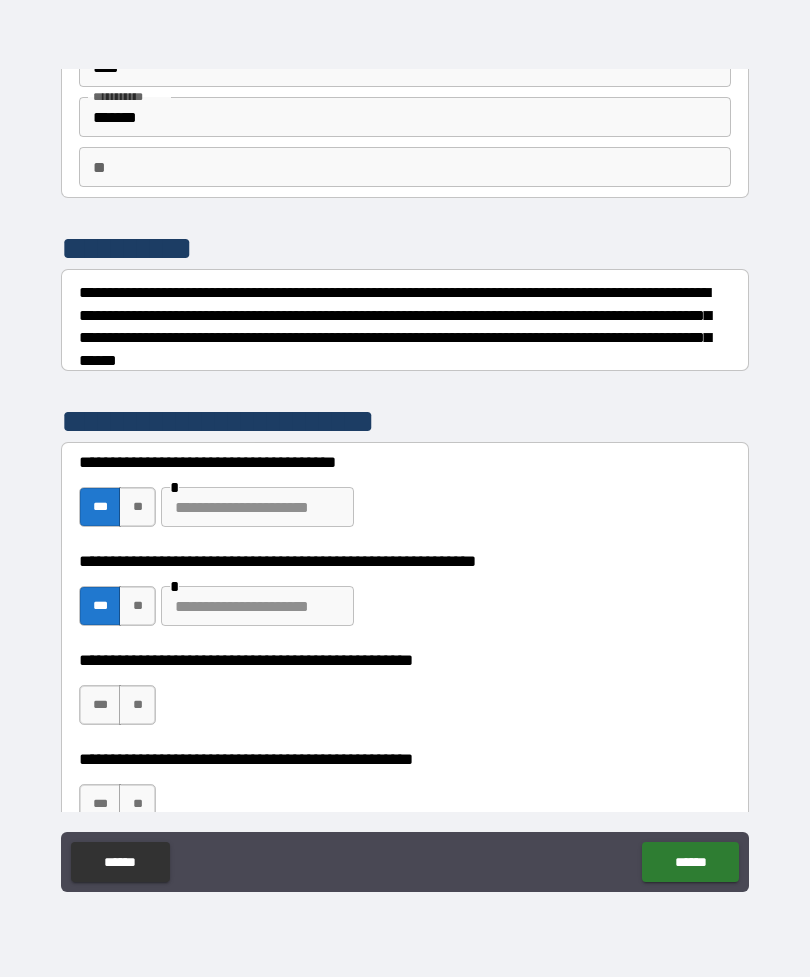 click on "**" at bounding box center (137, 705) 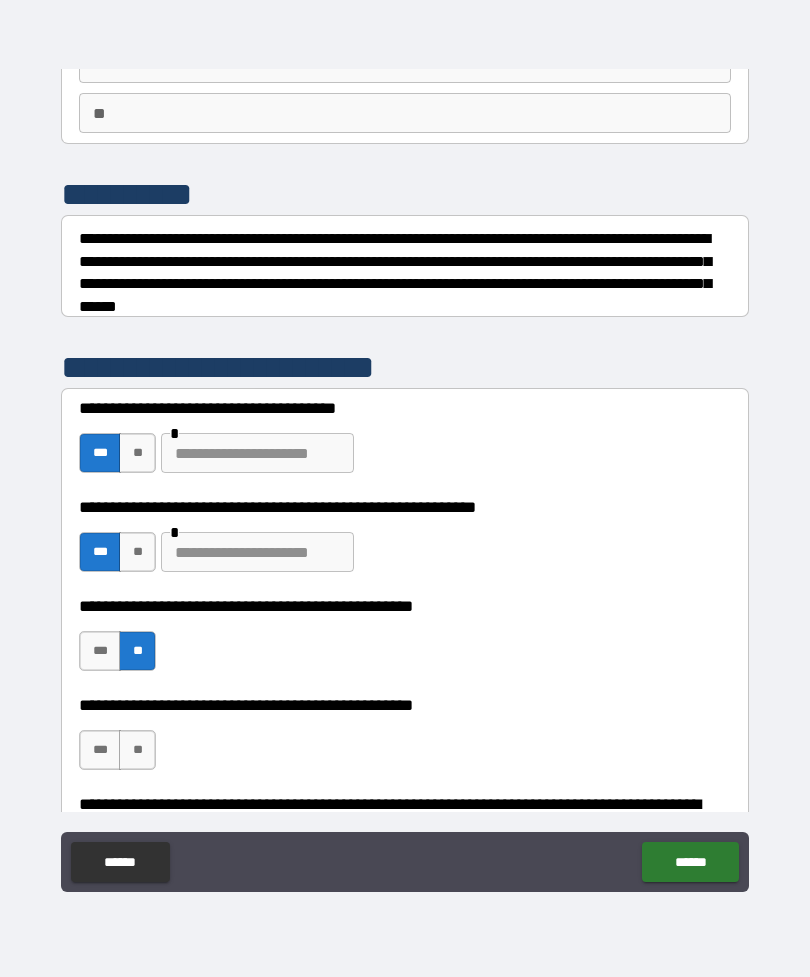 scroll, scrollTop: 244, scrollLeft: 0, axis: vertical 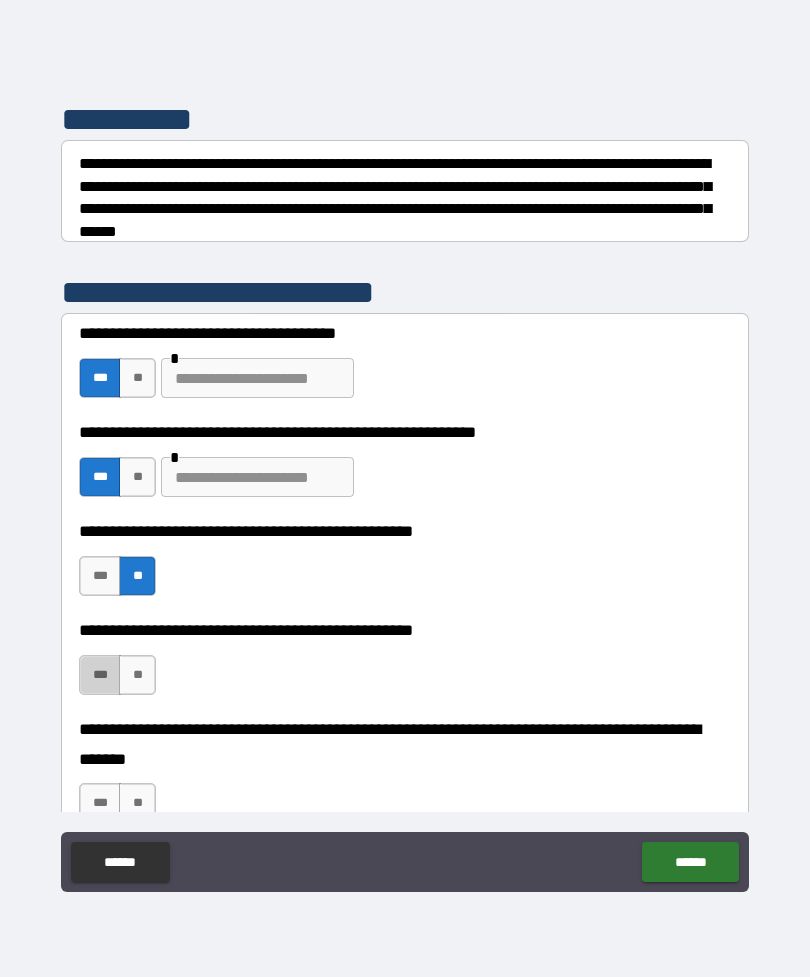 click on "***" at bounding box center [100, 675] 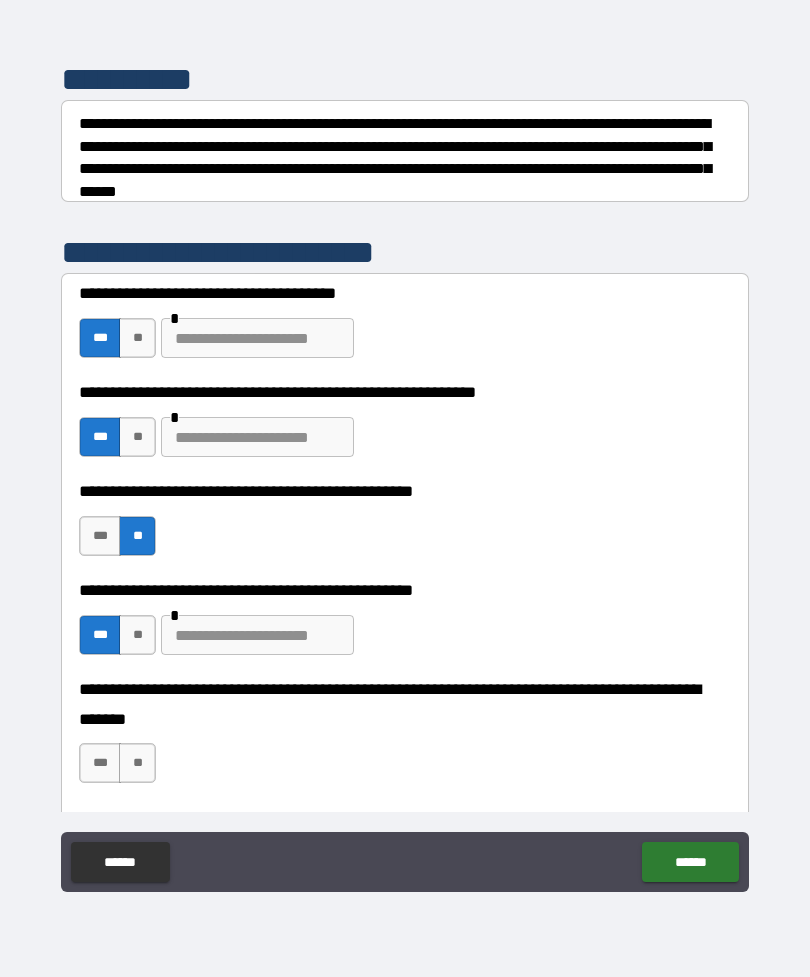 scroll, scrollTop: 283, scrollLeft: 0, axis: vertical 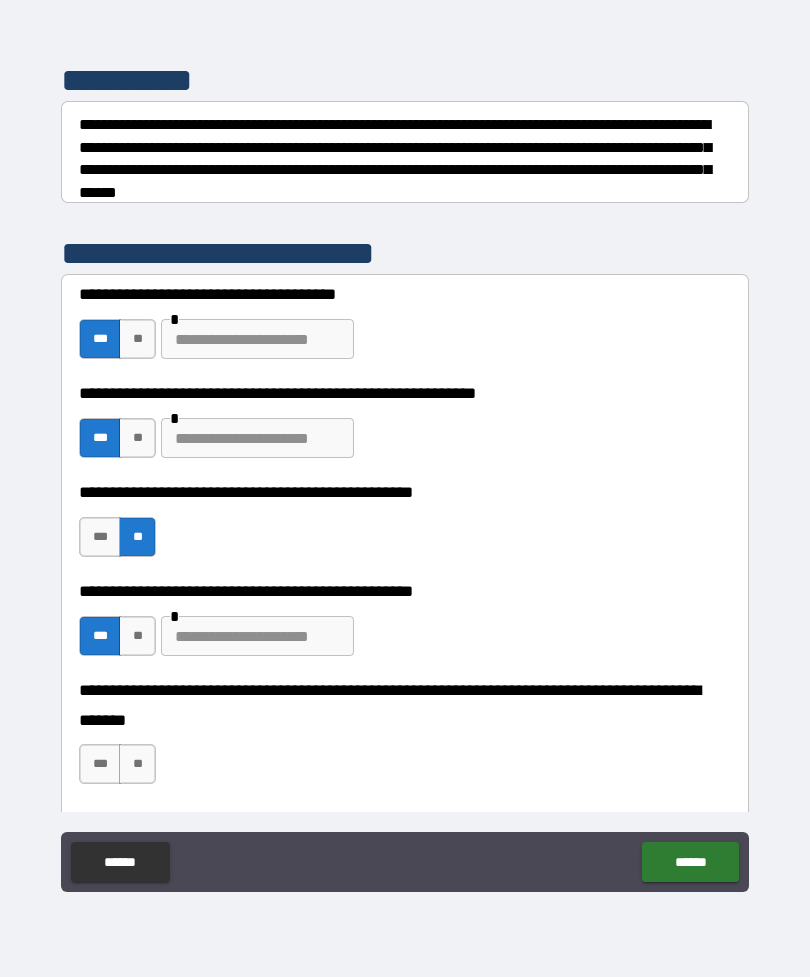 click at bounding box center [257, 636] 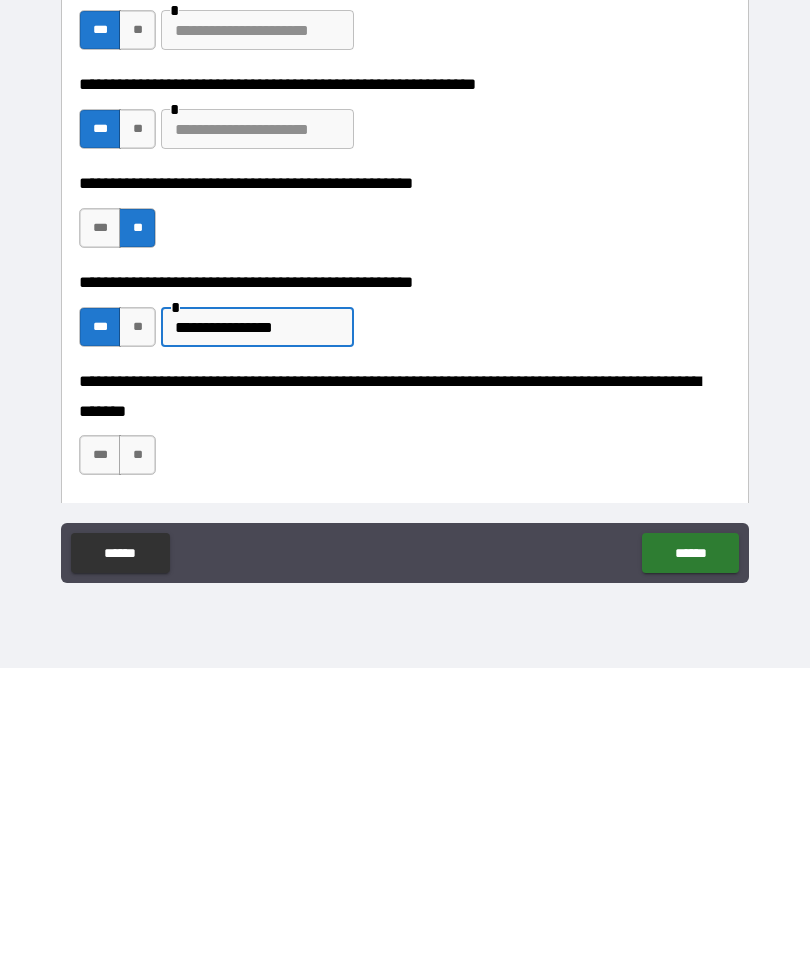 type on "**********" 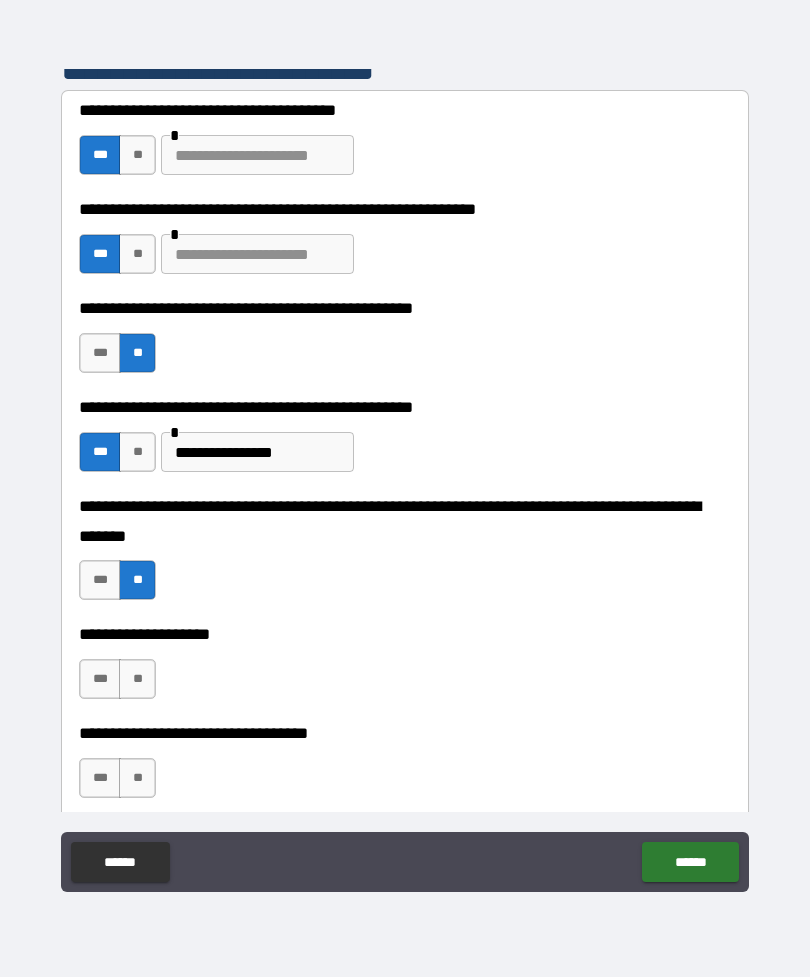 scroll, scrollTop: 486, scrollLeft: 0, axis: vertical 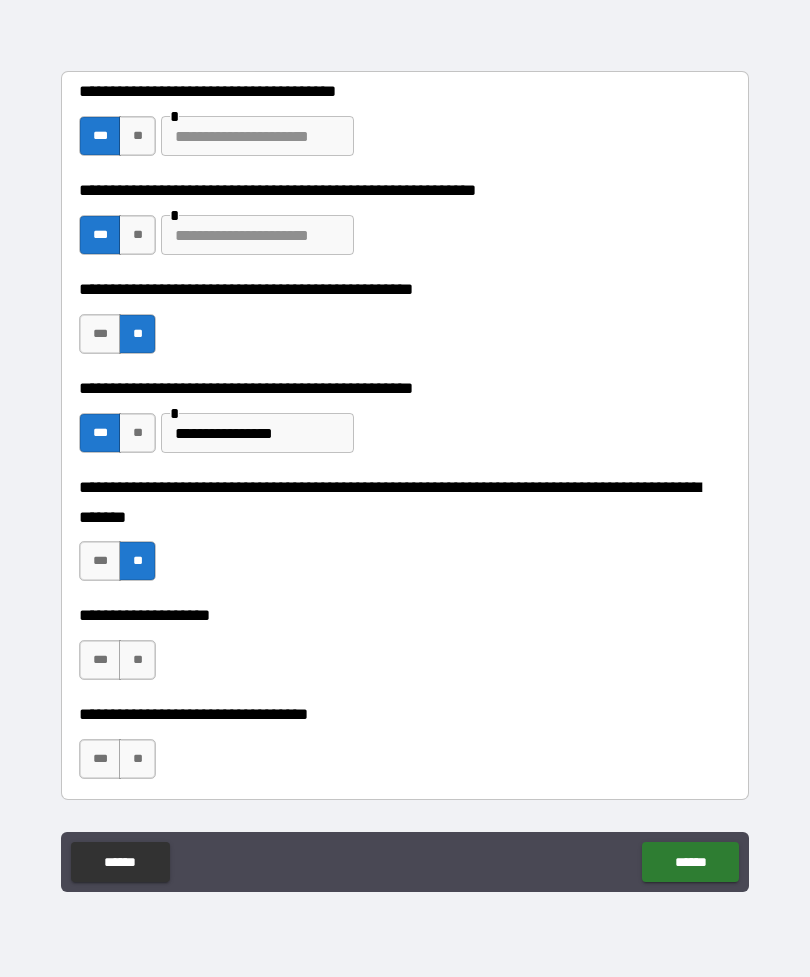 click on "**" at bounding box center (137, 660) 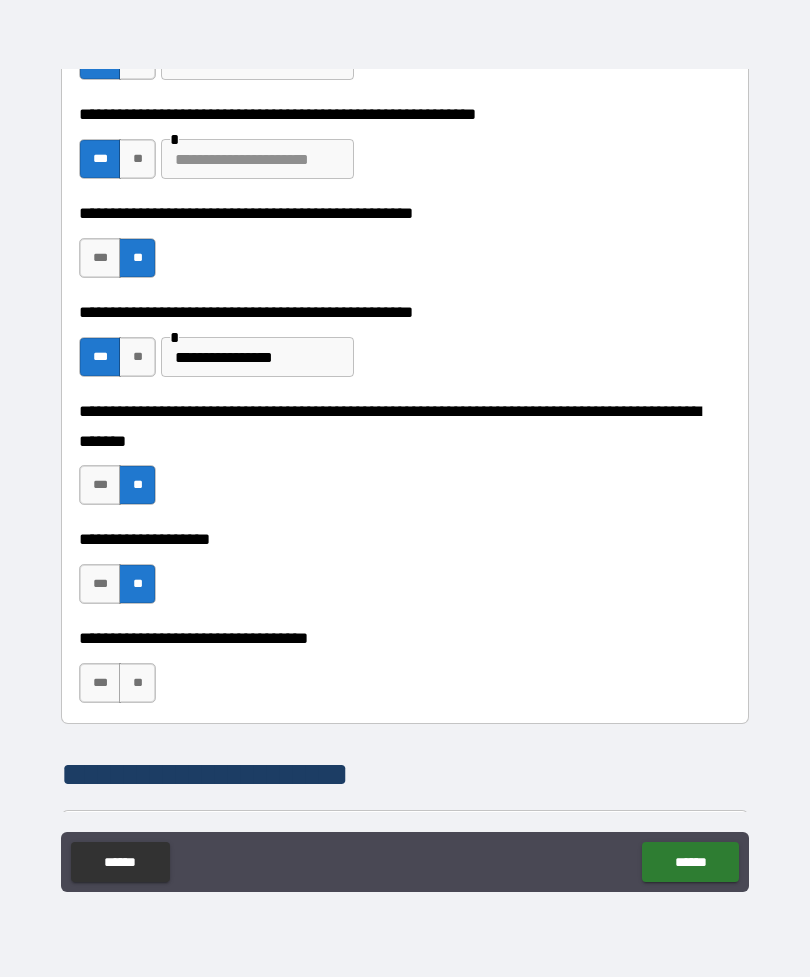scroll, scrollTop: 558, scrollLeft: 0, axis: vertical 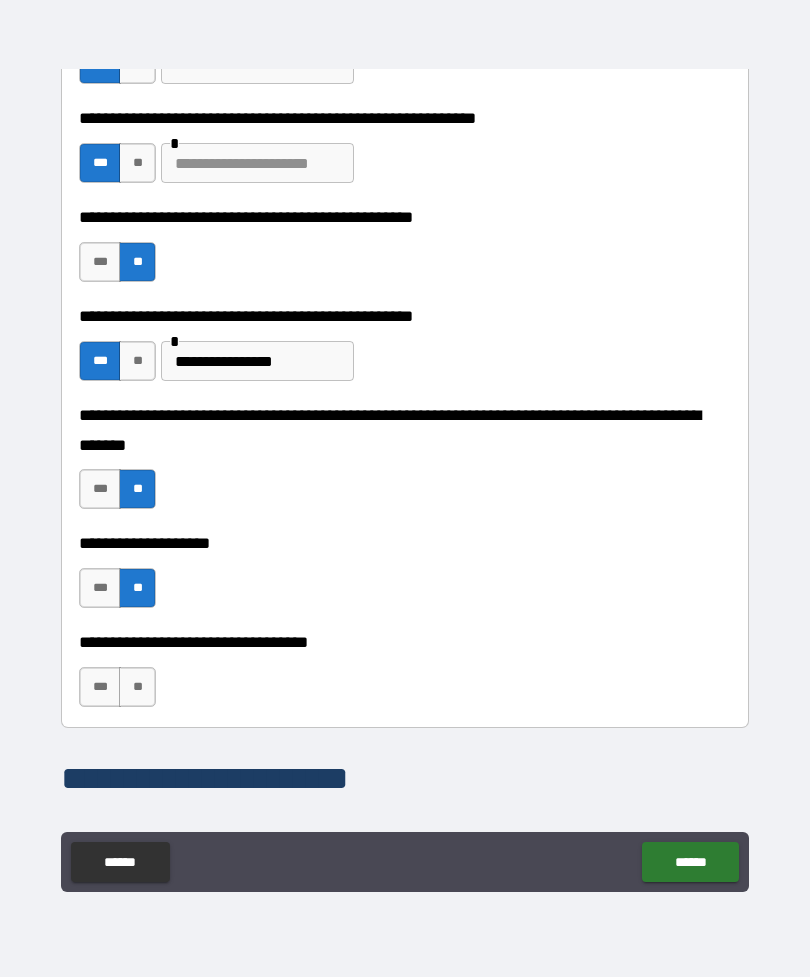 click on "**" at bounding box center [137, 687] 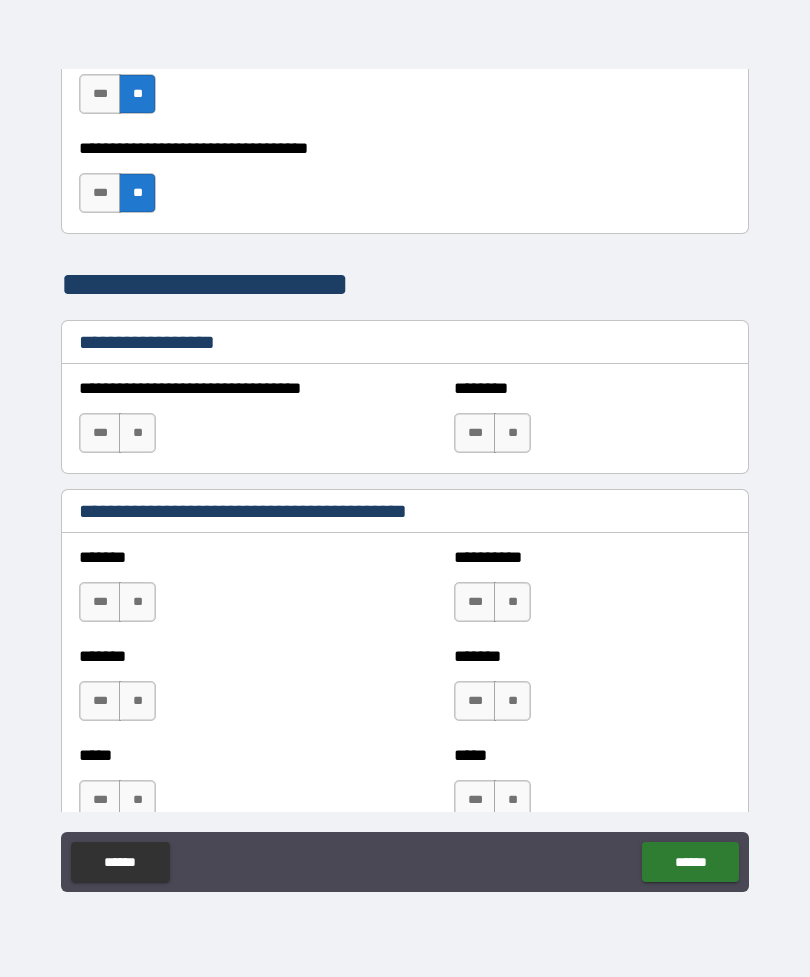 scroll, scrollTop: 1054, scrollLeft: 0, axis: vertical 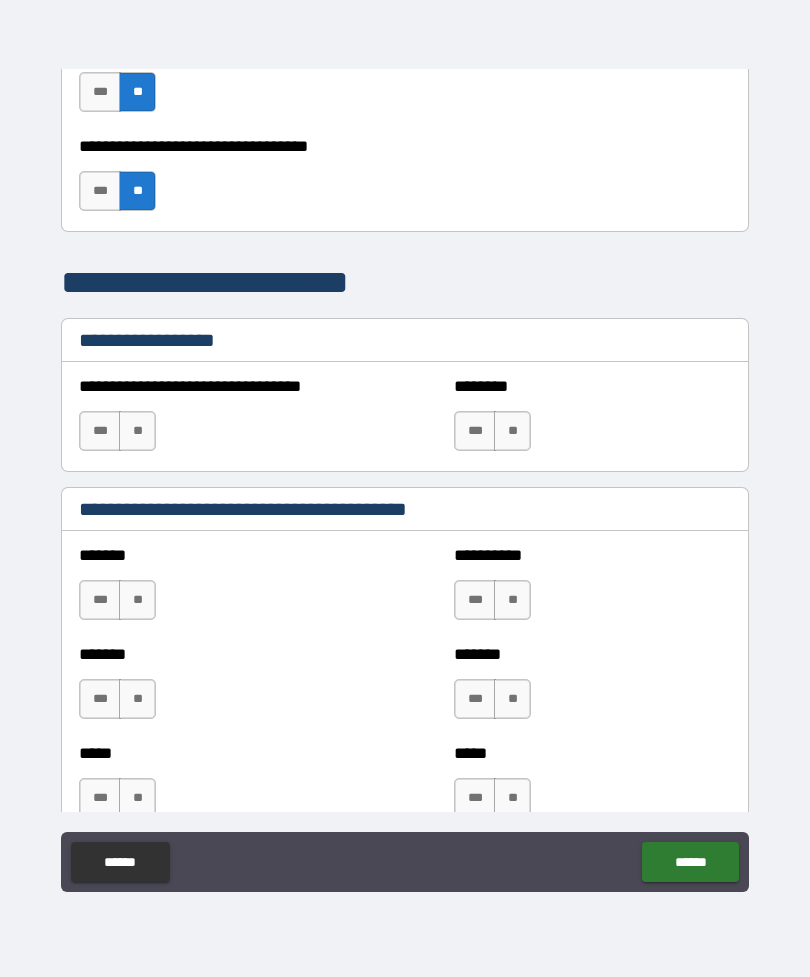 click on "**" at bounding box center (137, 600) 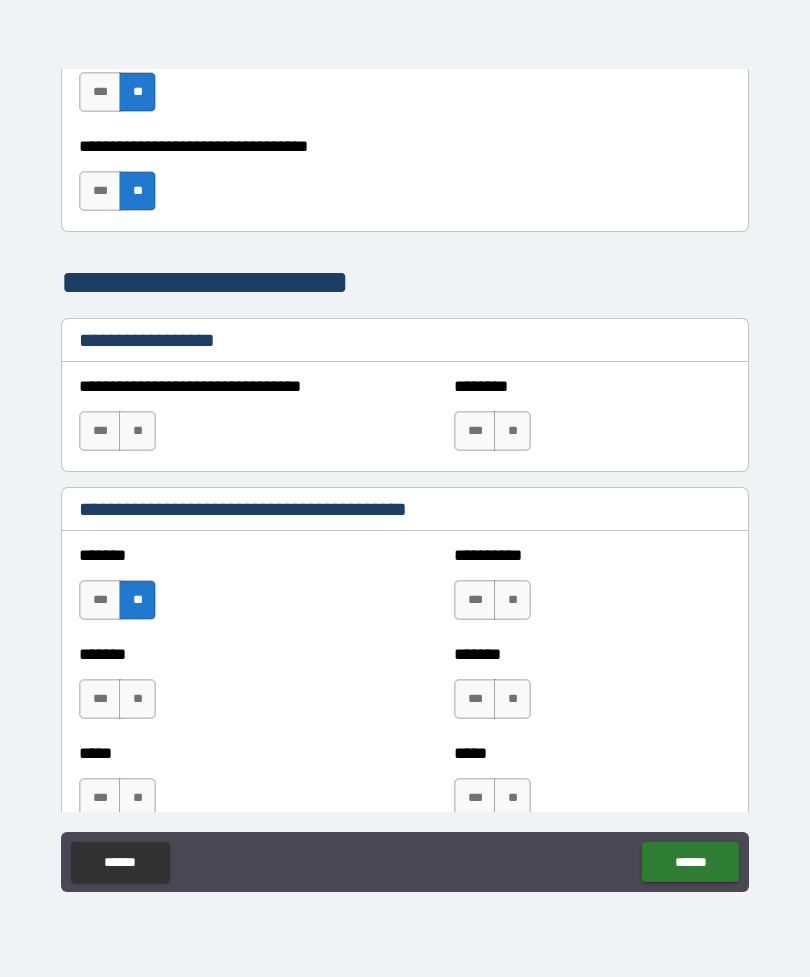 click on "**" at bounding box center (137, 699) 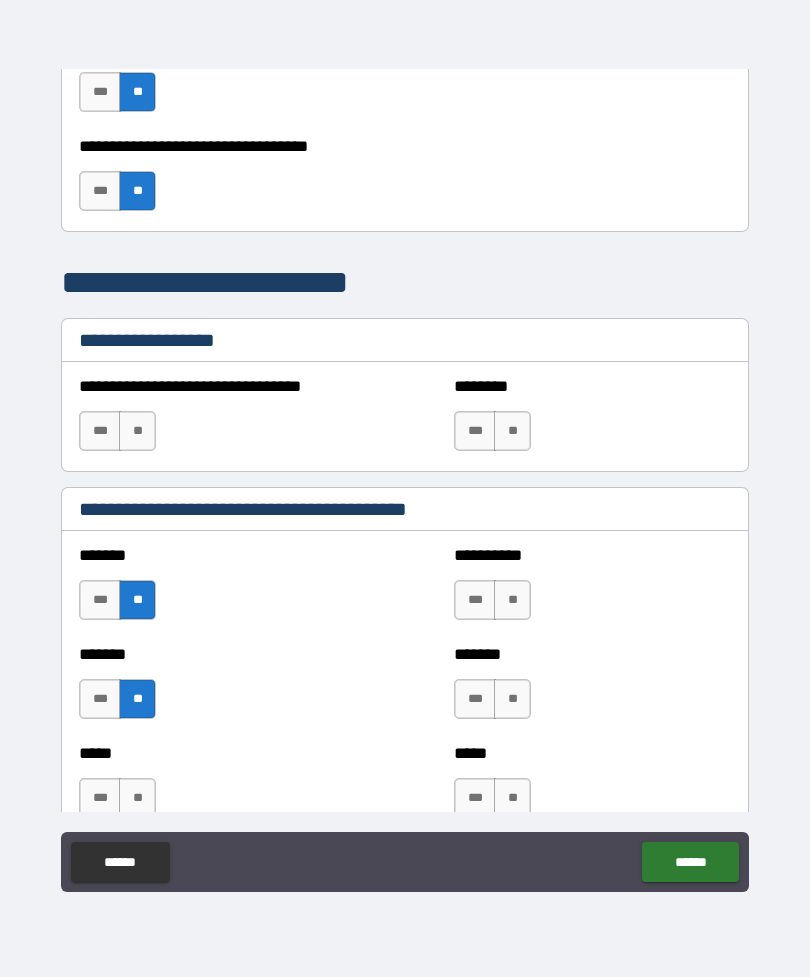 click on "**" at bounding box center (512, 600) 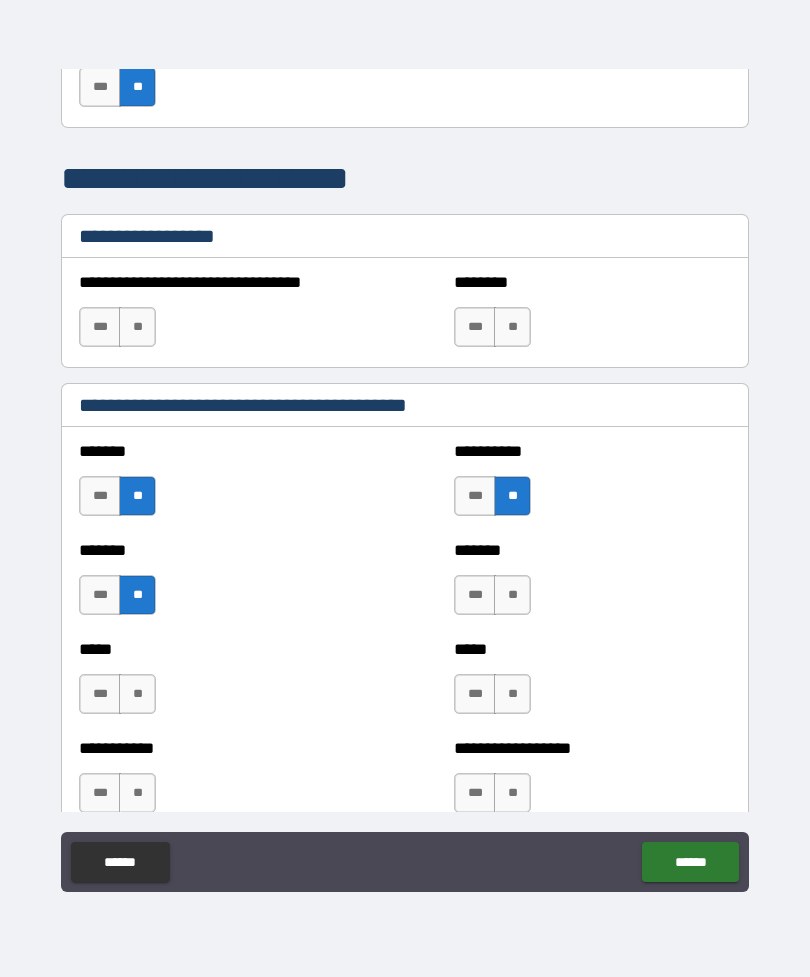 scroll, scrollTop: 1157, scrollLeft: 0, axis: vertical 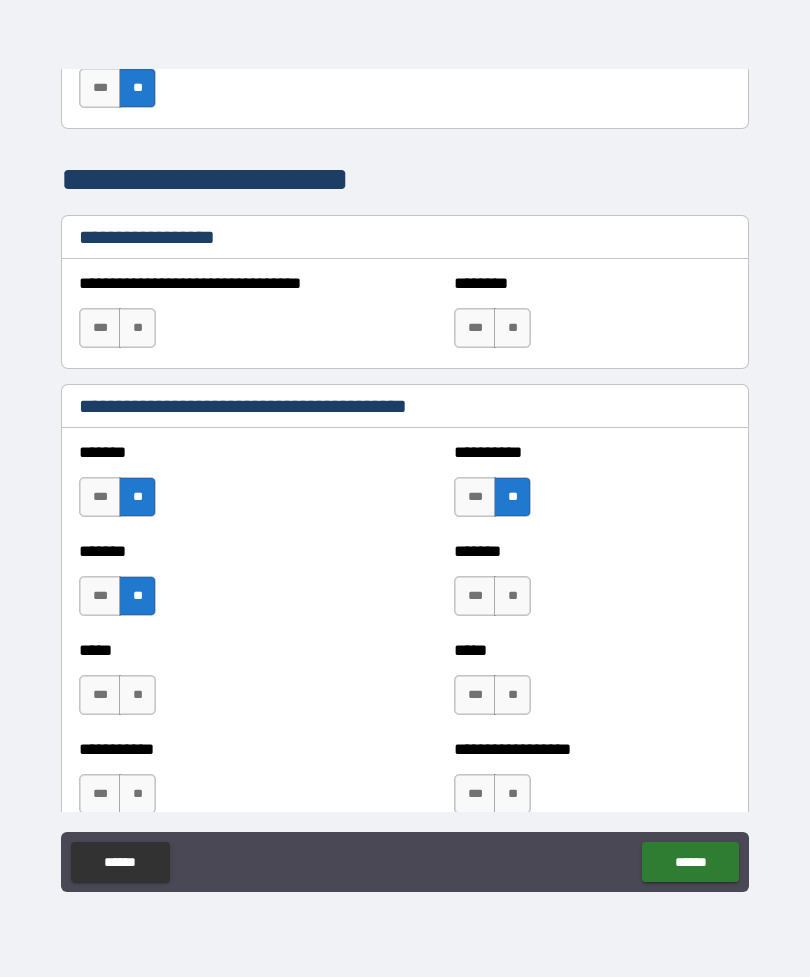 click on "**" at bounding box center [512, 596] 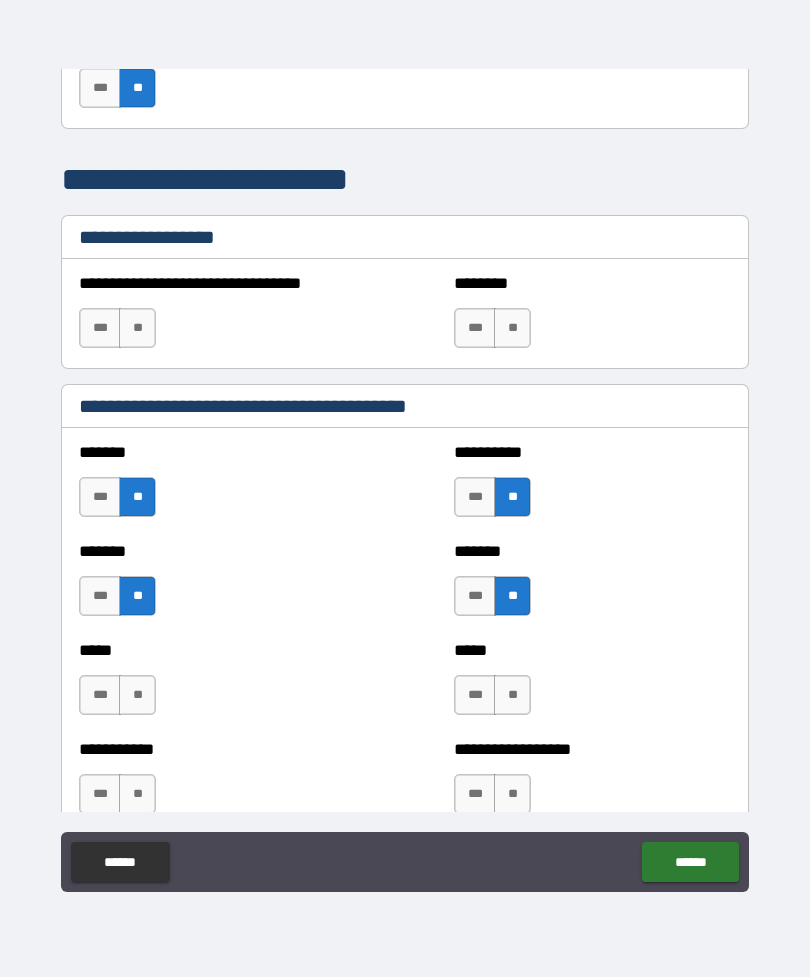 click on "**" at bounding box center (512, 695) 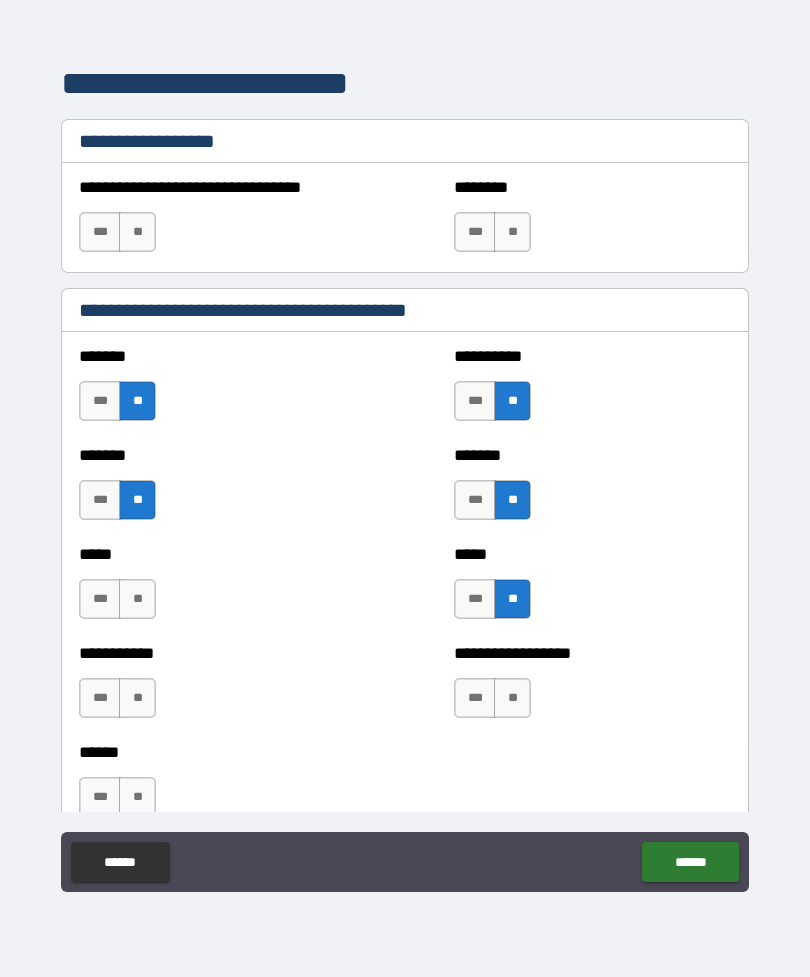 scroll, scrollTop: 1263, scrollLeft: 0, axis: vertical 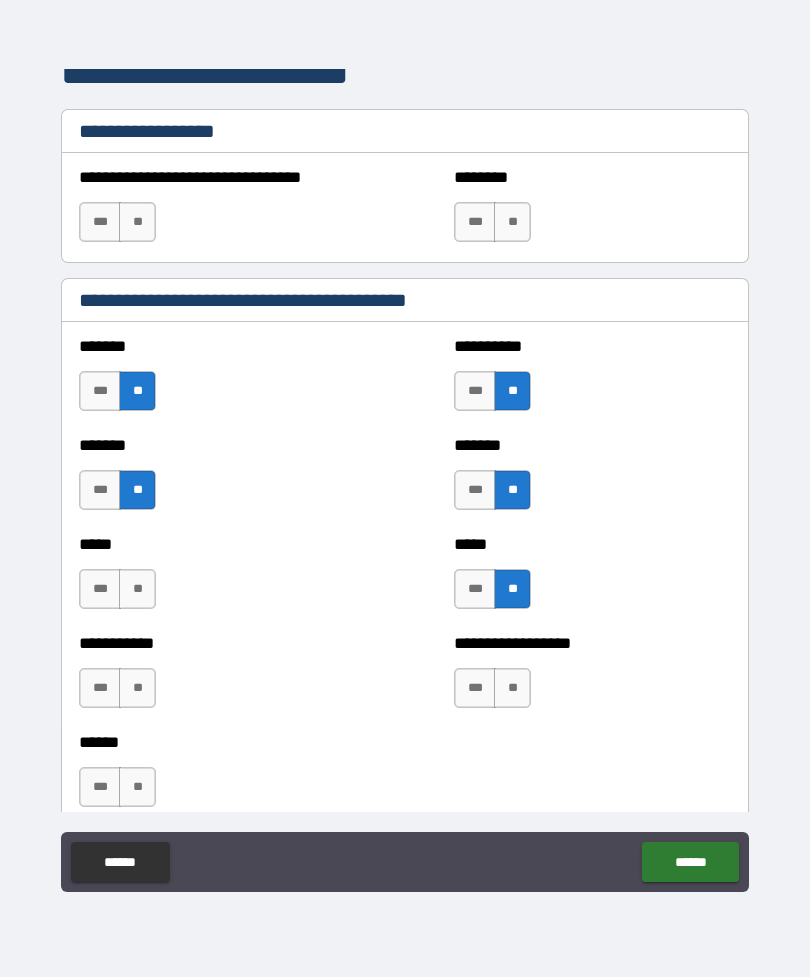 click on "**" at bounding box center [512, 688] 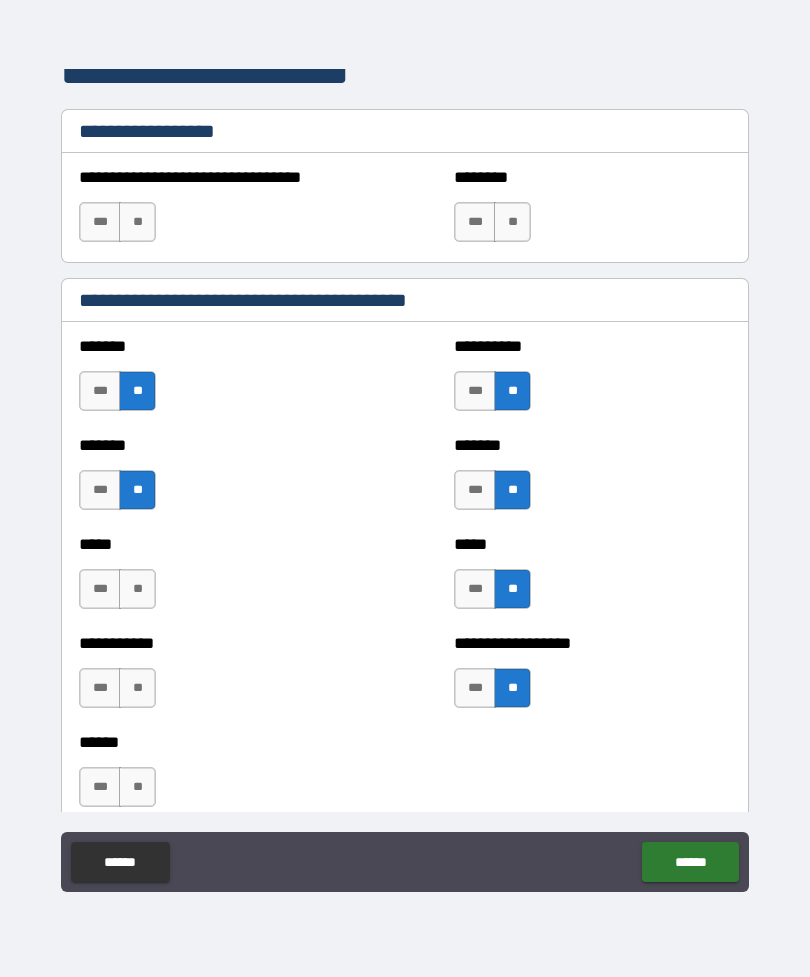 click on "***" at bounding box center [100, 688] 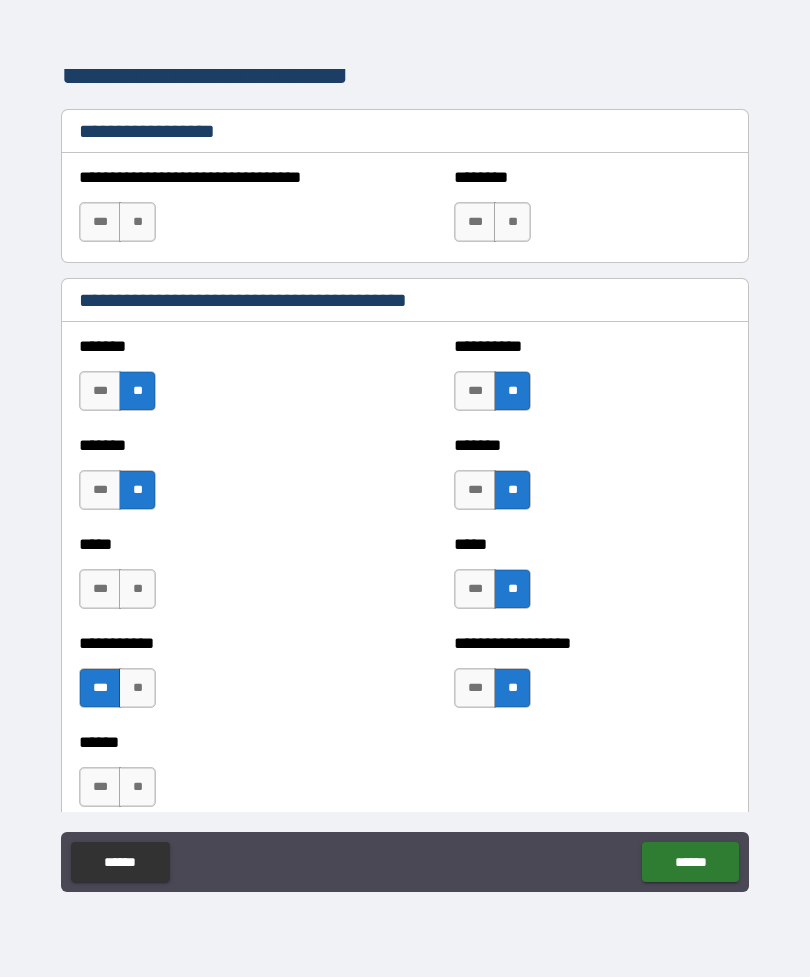 click on "**" at bounding box center (137, 589) 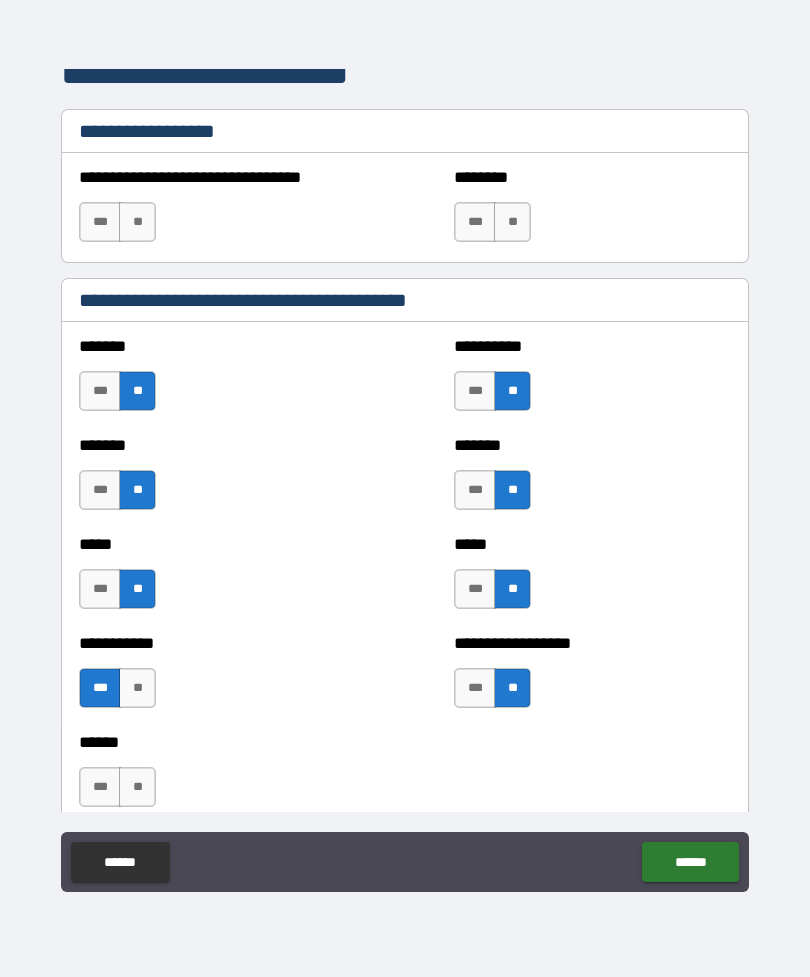 click on "**" at bounding box center [137, 787] 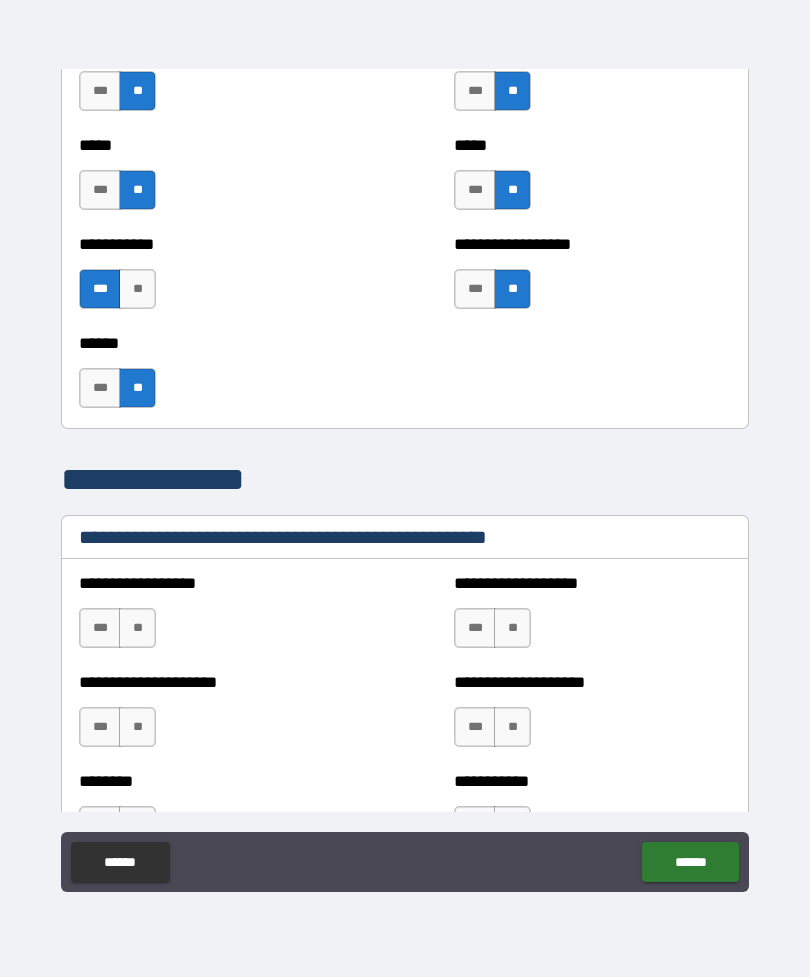scroll, scrollTop: 1663, scrollLeft: 0, axis: vertical 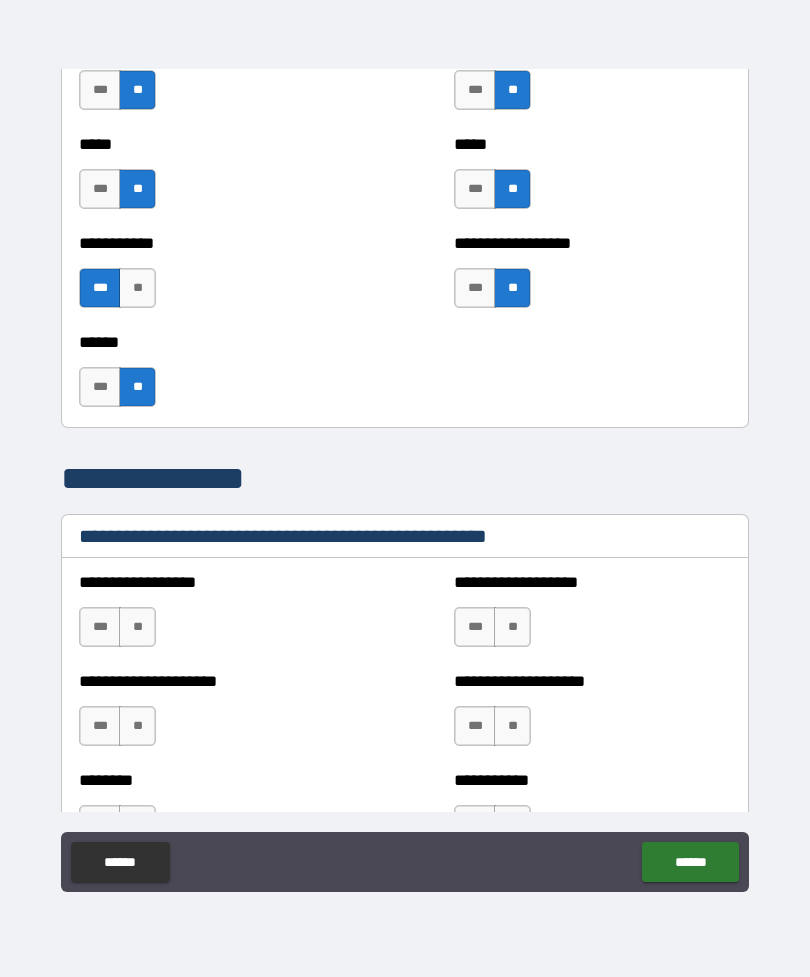 click on "**" at bounding box center (137, 627) 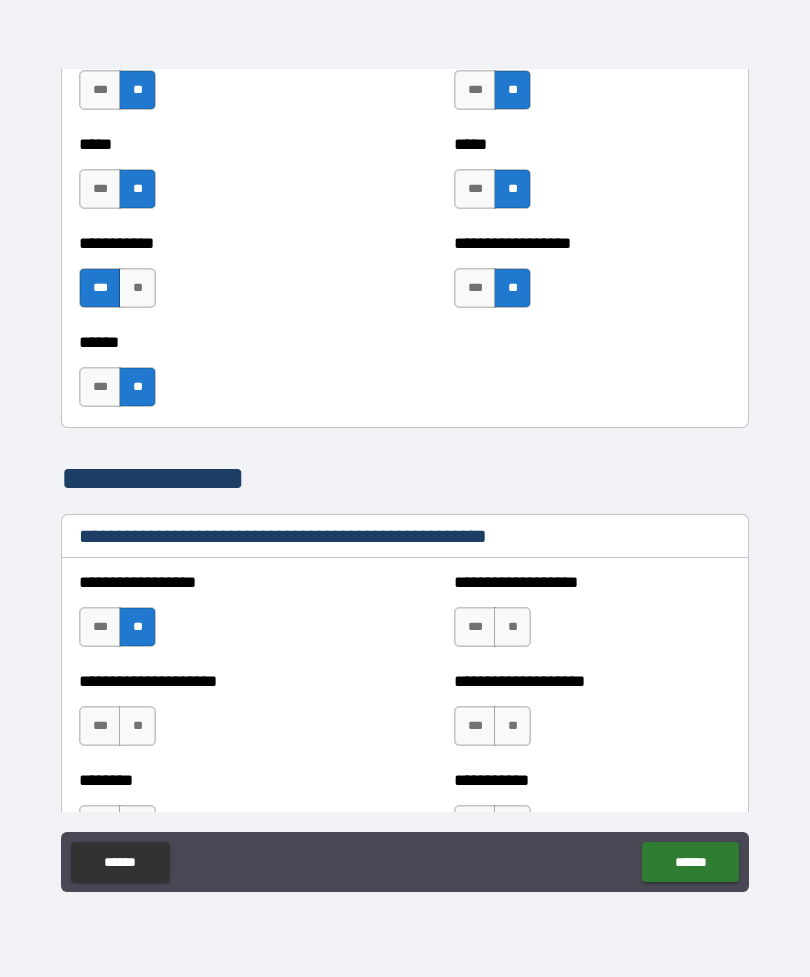 click on "**" at bounding box center (512, 627) 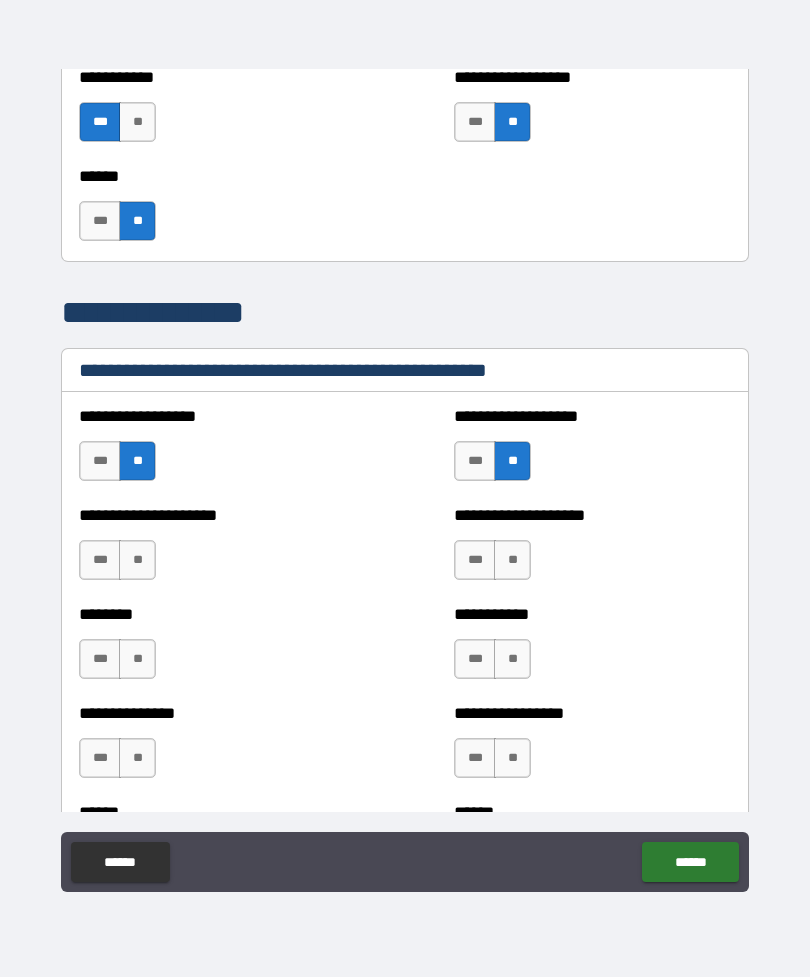 scroll, scrollTop: 1830, scrollLeft: 0, axis: vertical 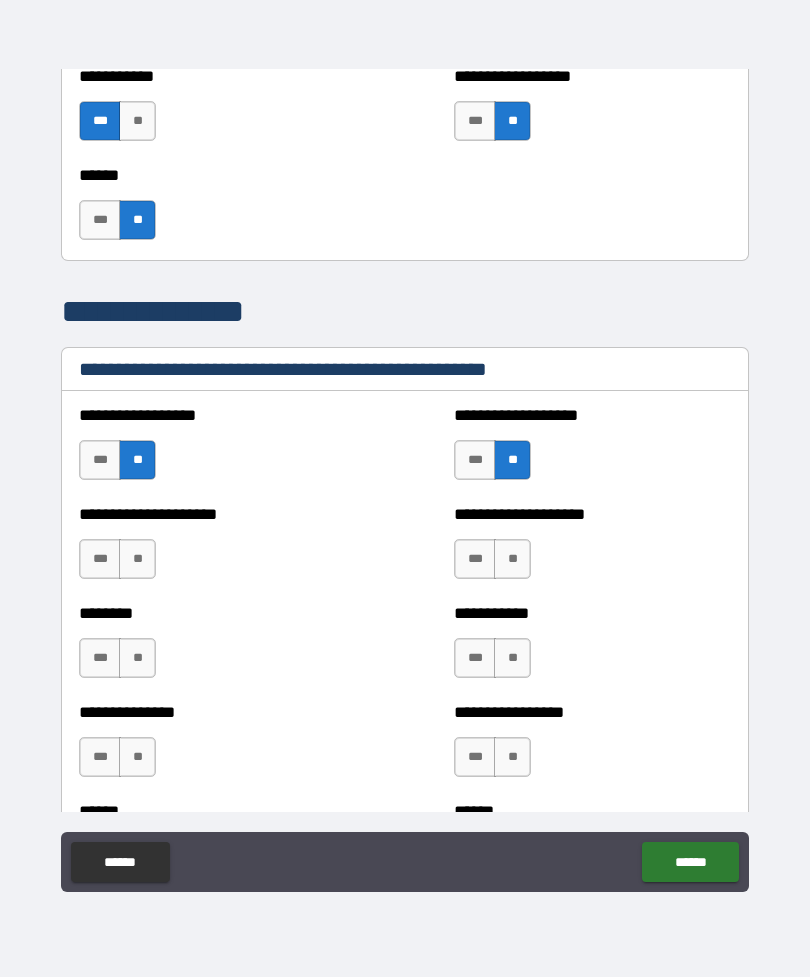 click on "**" at bounding box center (137, 559) 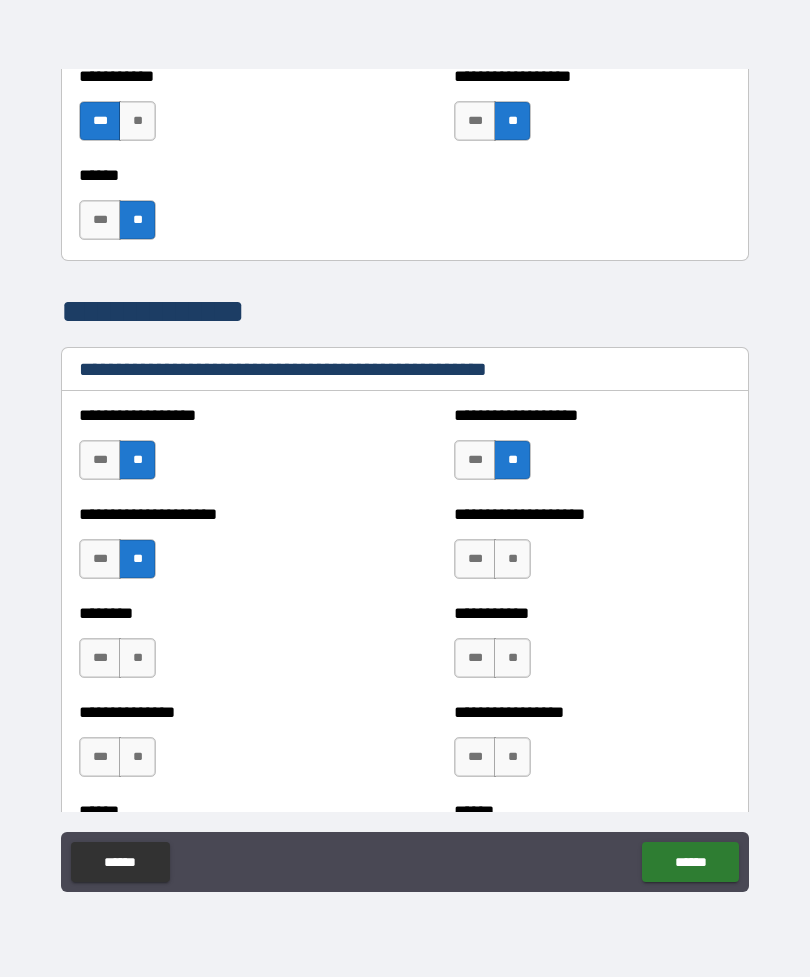 click on "**" at bounding box center [512, 559] 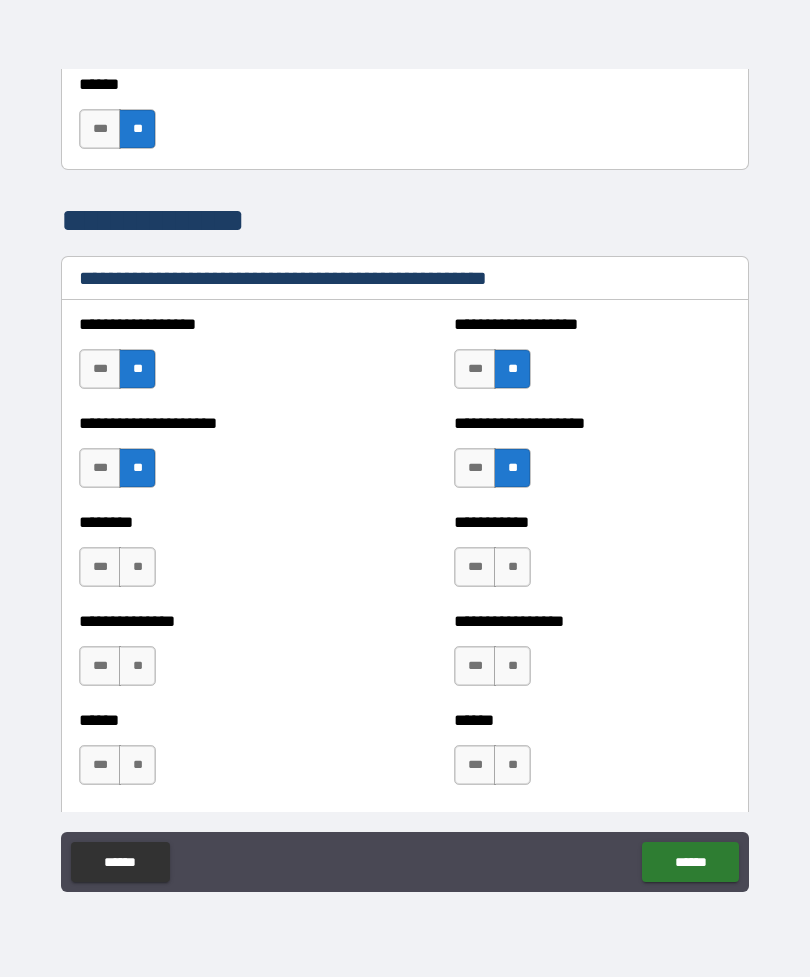 scroll, scrollTop: 1935, scrollLeft: 0, axis: vertical 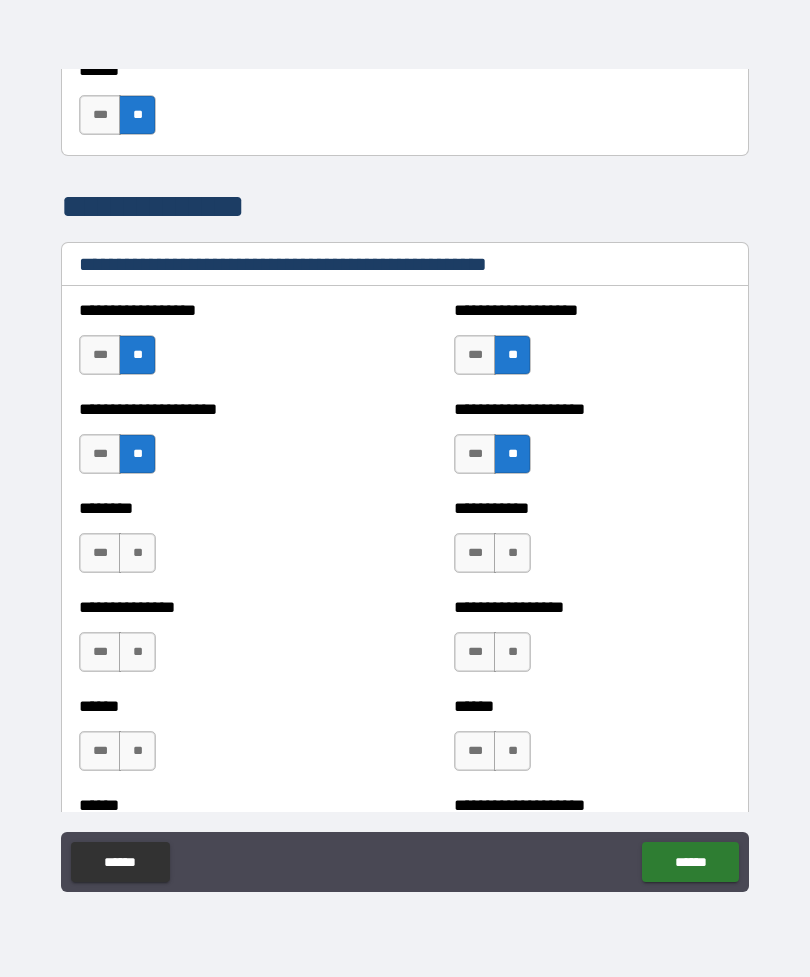 click on "**" at bounding box center (137, 553) 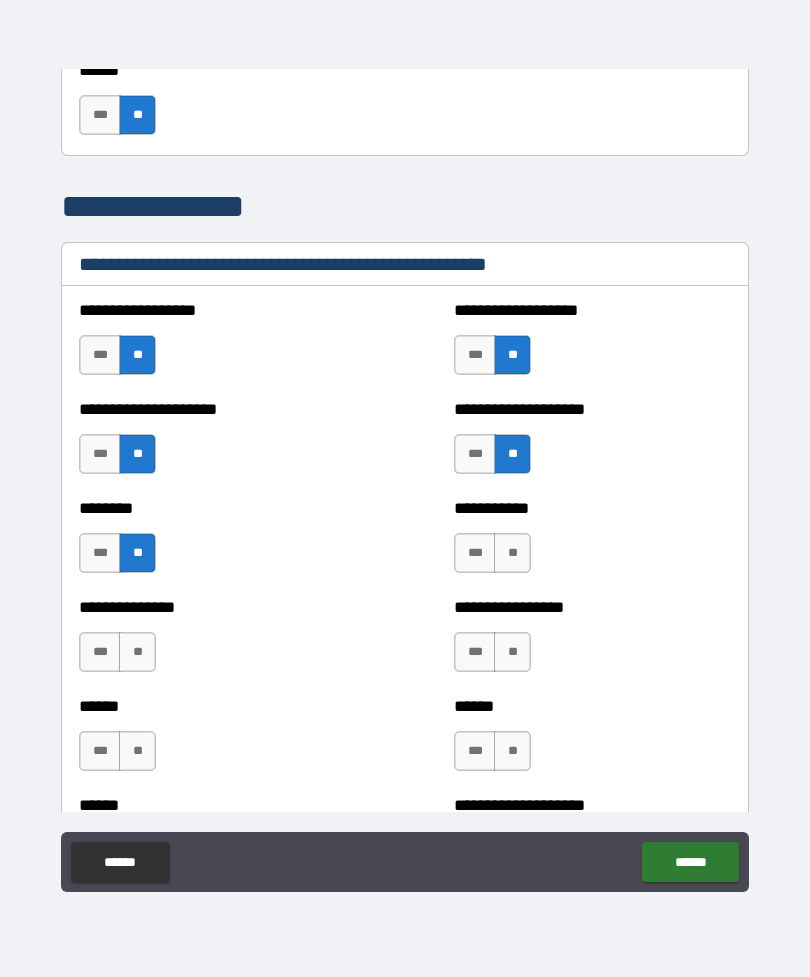 click on "**" at bounding box center [137, 652] 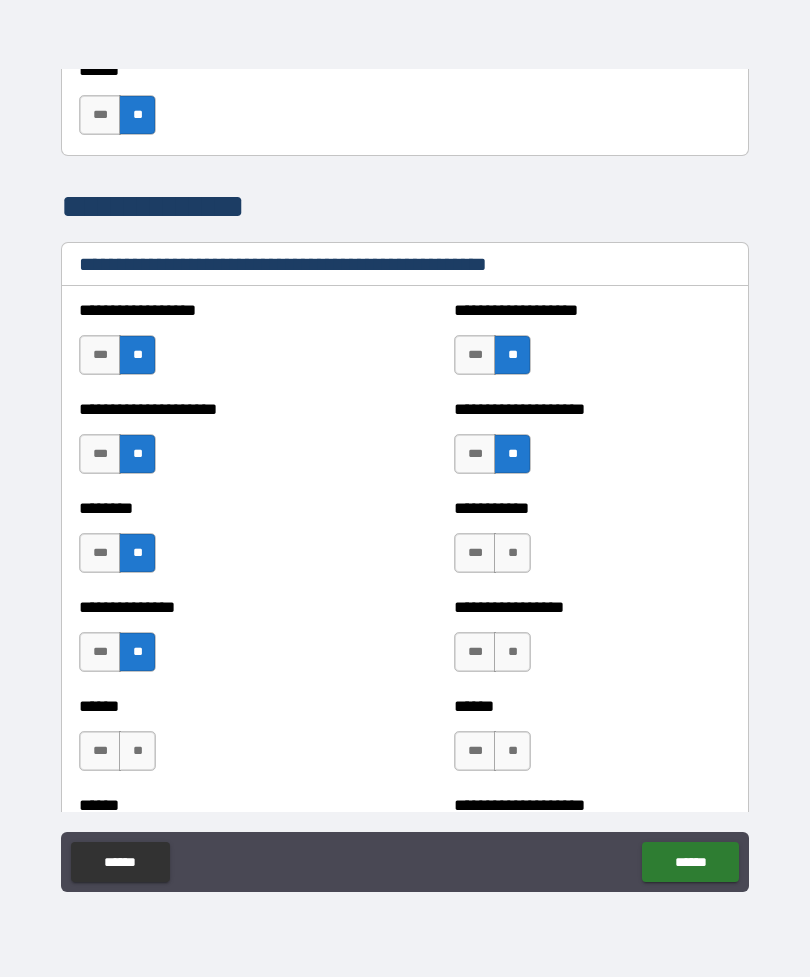 click on "**" at bounding box center [137, 751] 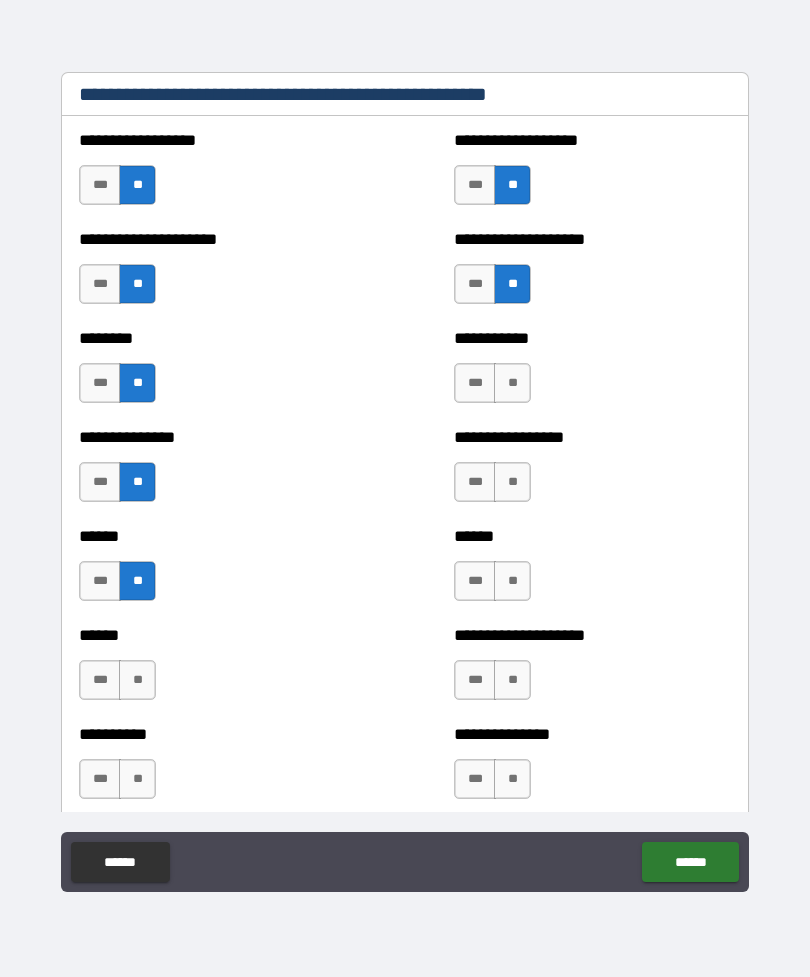 scroll, scrollTop: 2106, scrollLeft: 0, axis: vertical 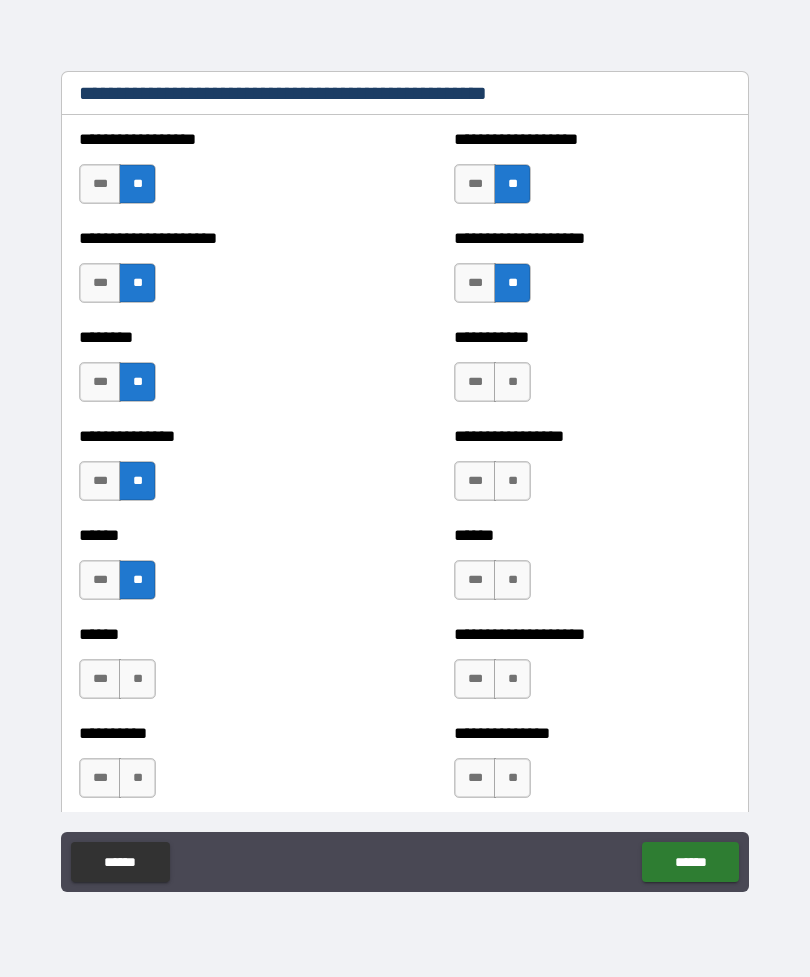 click on "**" at bounding box center (512, 382) 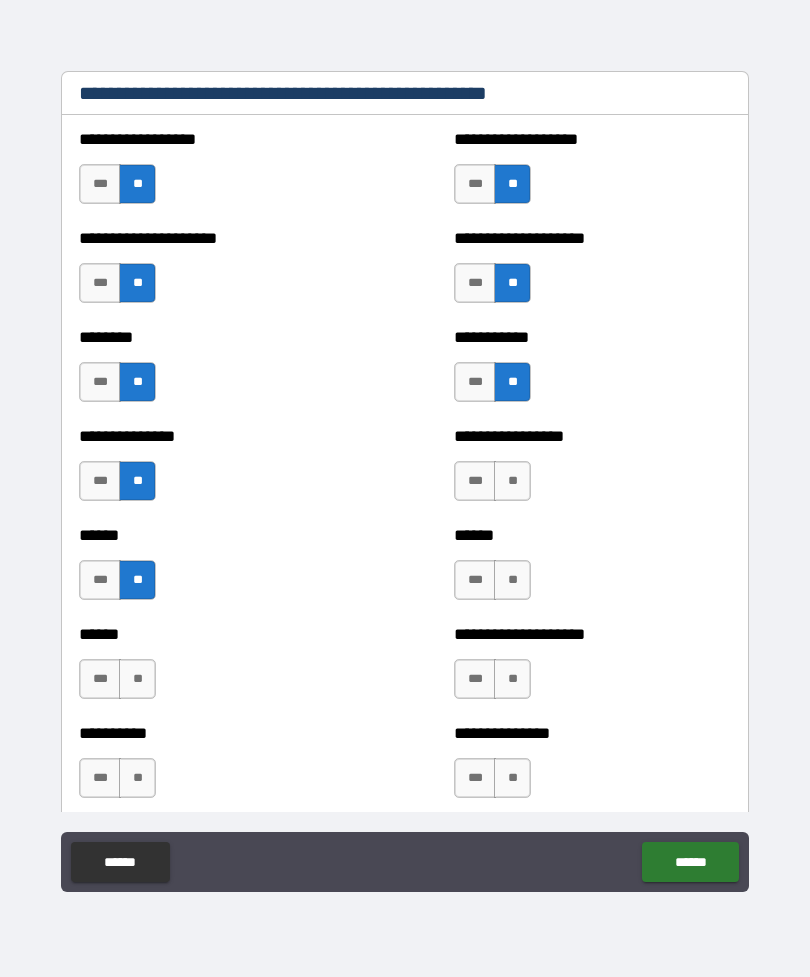 click on "**" at bounding box center (512, 481) 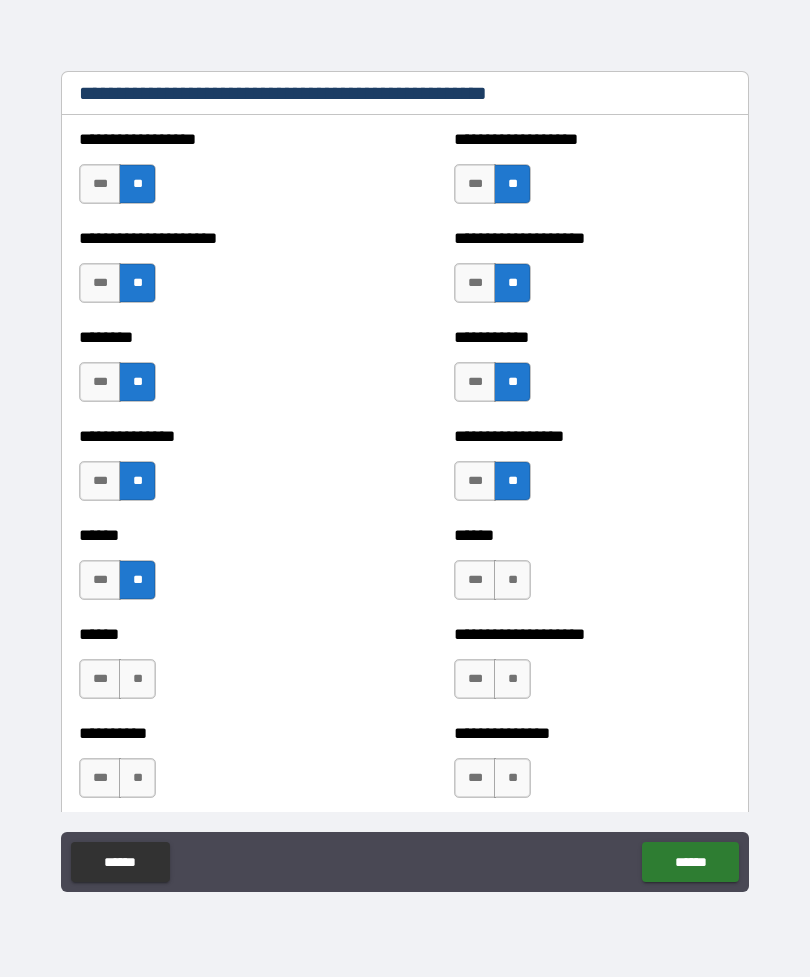 click on "**" at bounding box center [512, 580] 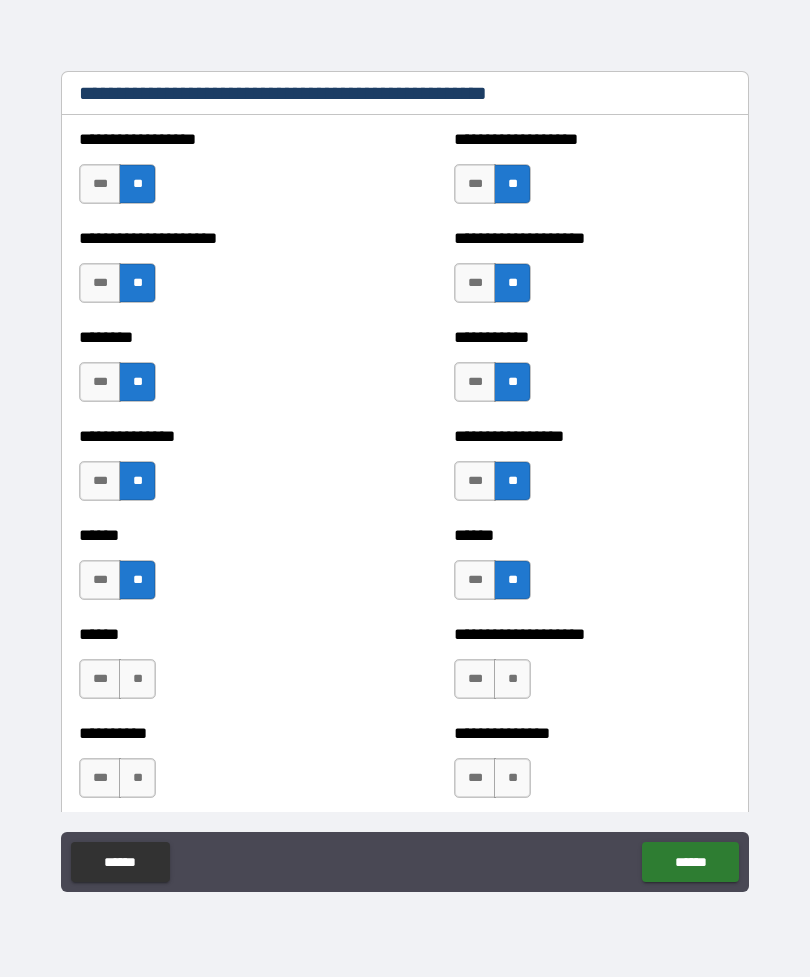 click on "**" at bounding box center [512, 679] 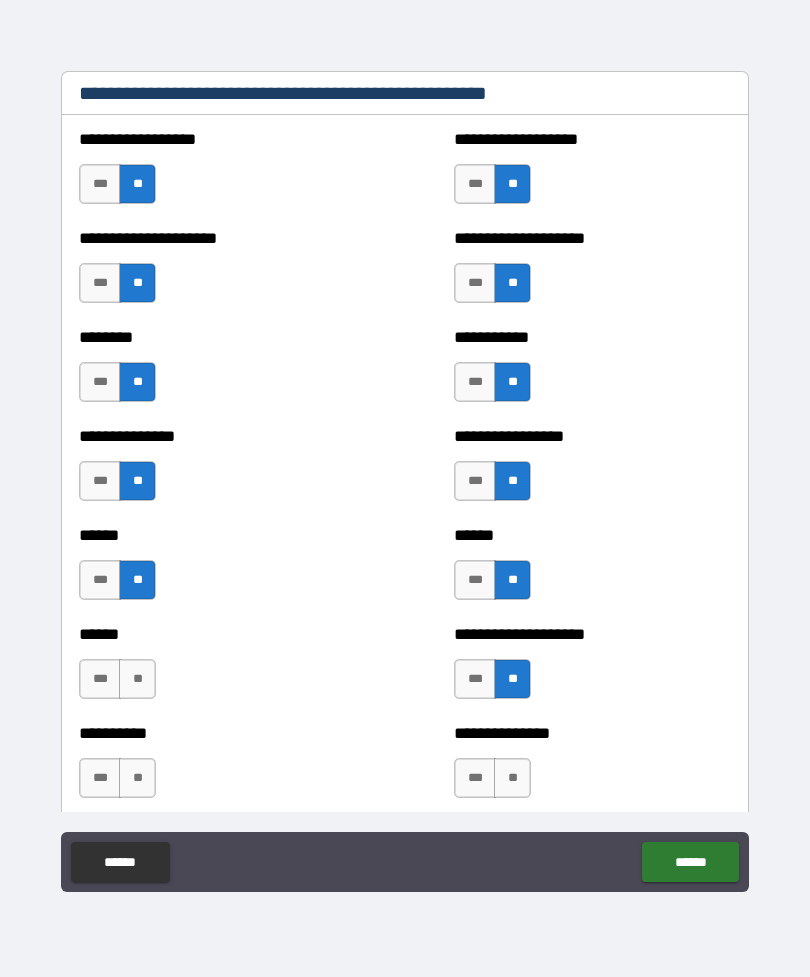 click on "**" at bounding box center [137, 679] 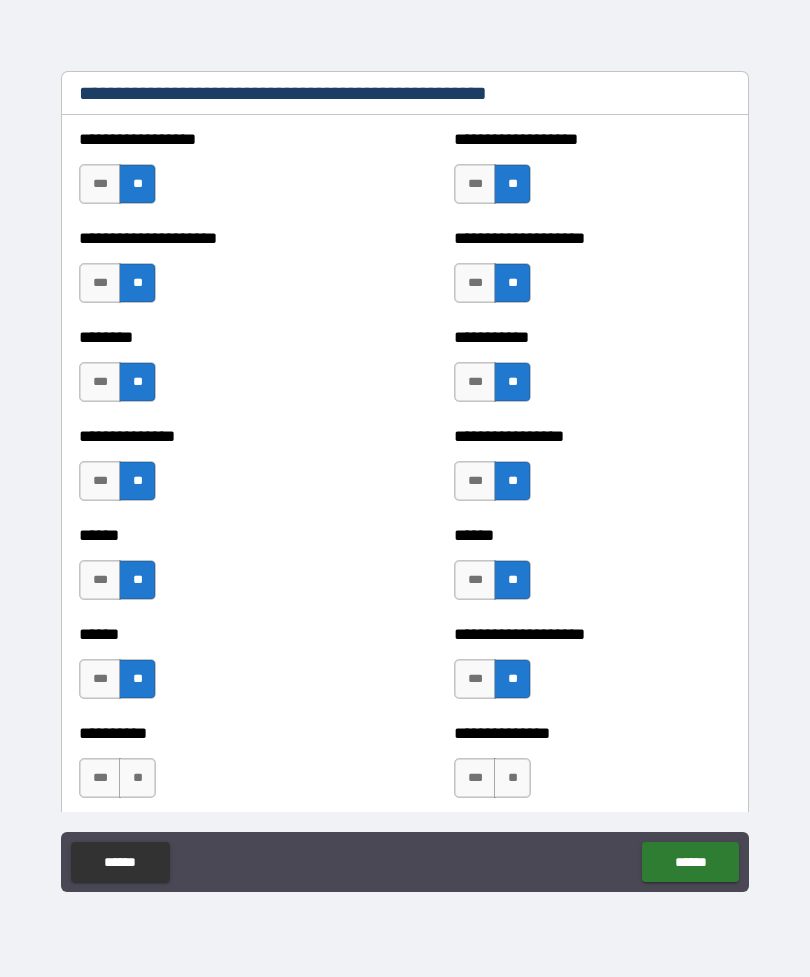 click on "**" at bounding box center [137, 778] 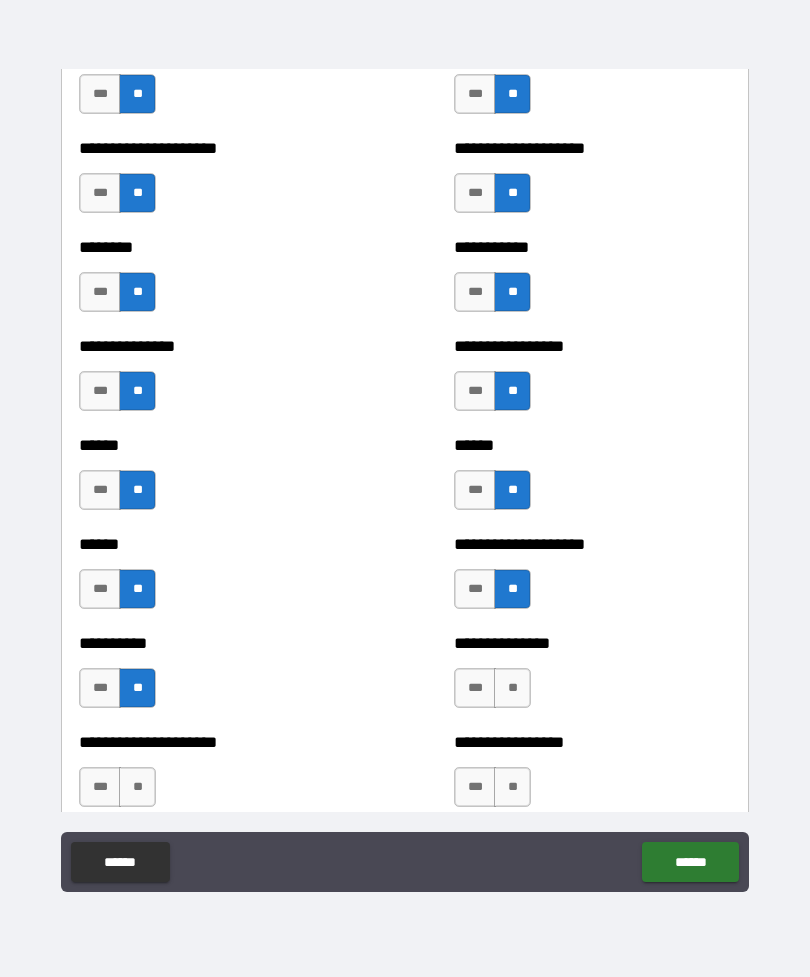 scroll, scrollTop: 2205, scrollLeft: 0, axis: vertical 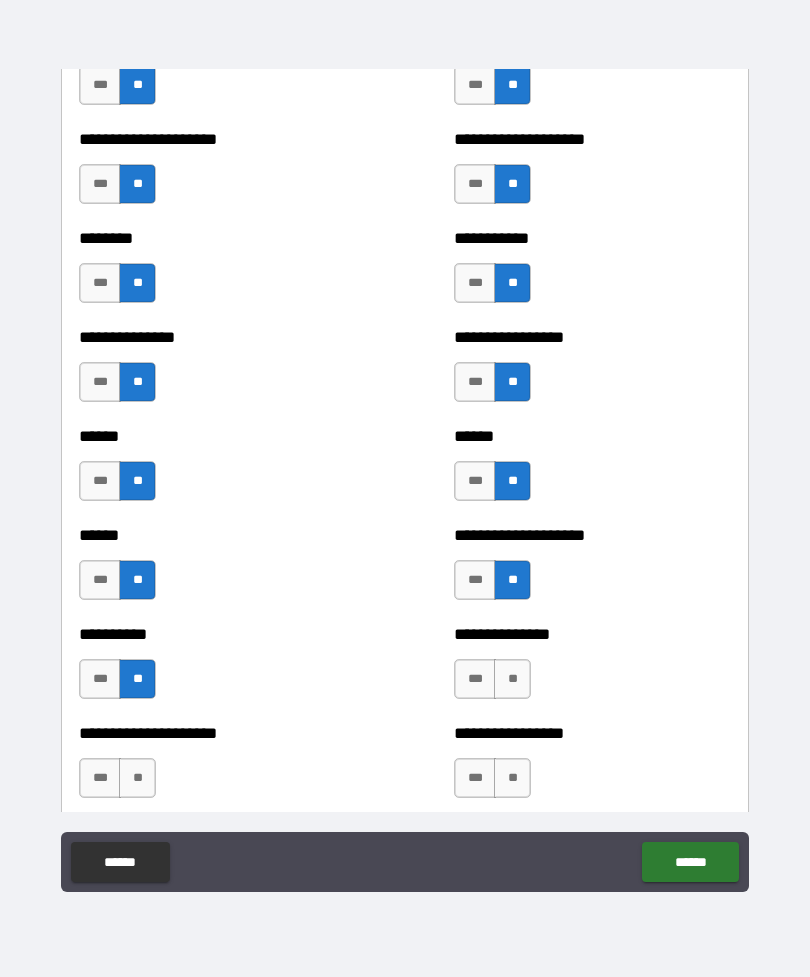 click on "**" at bounding box center (512, 679) 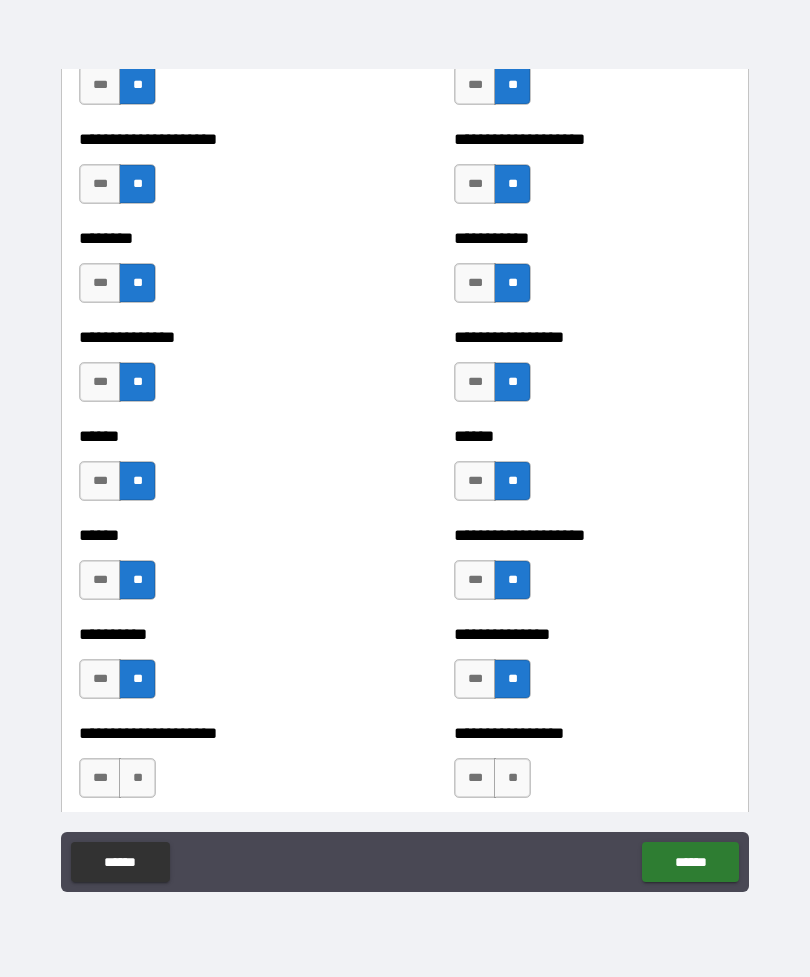 click on "**" at bounding box center (137, 778) 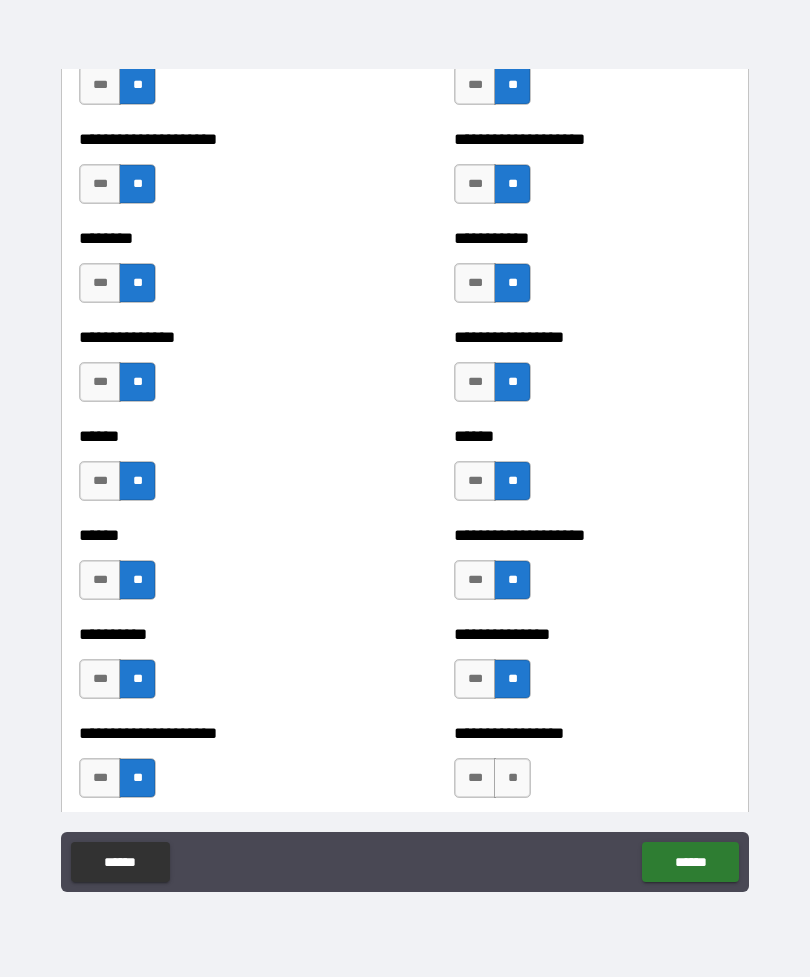 click on "**" at bounding box center (512, 778) 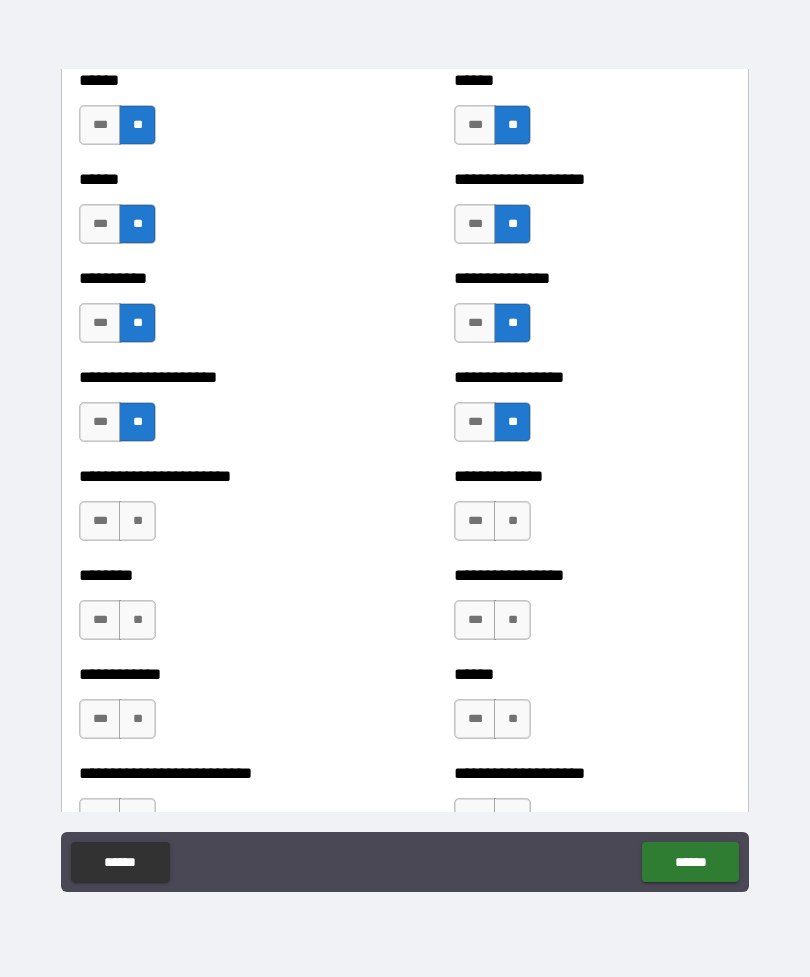 scroll, scrollTop: 2565, scrollLeft: 0, axis: vertical 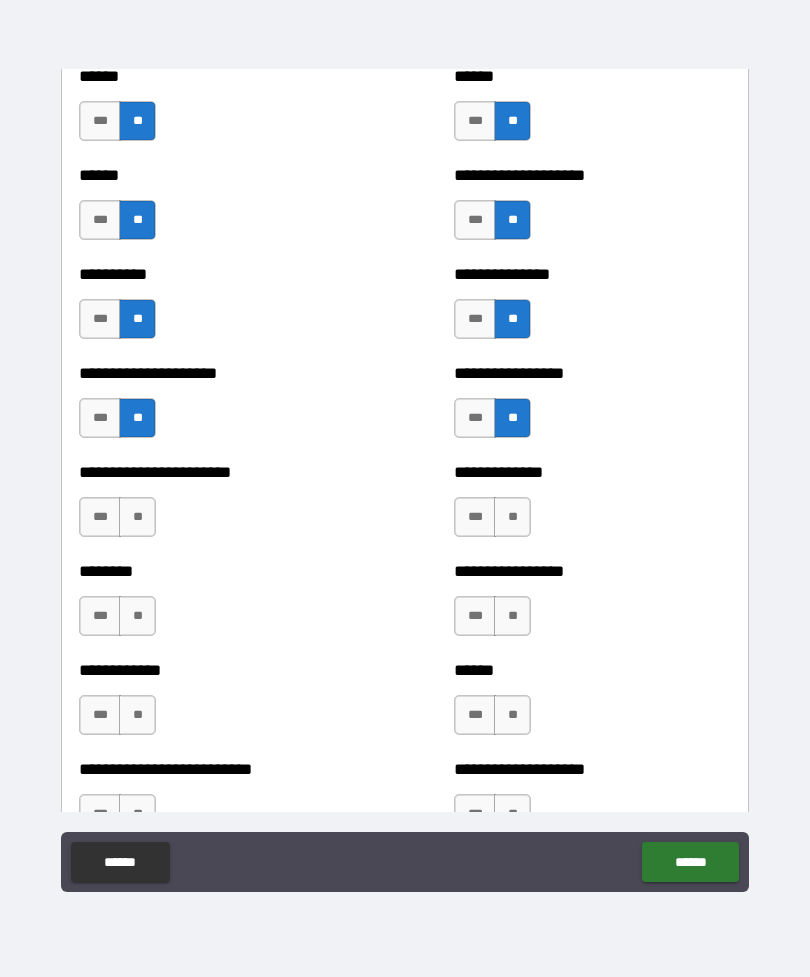 click on "**" at bounding box center (137, 517) 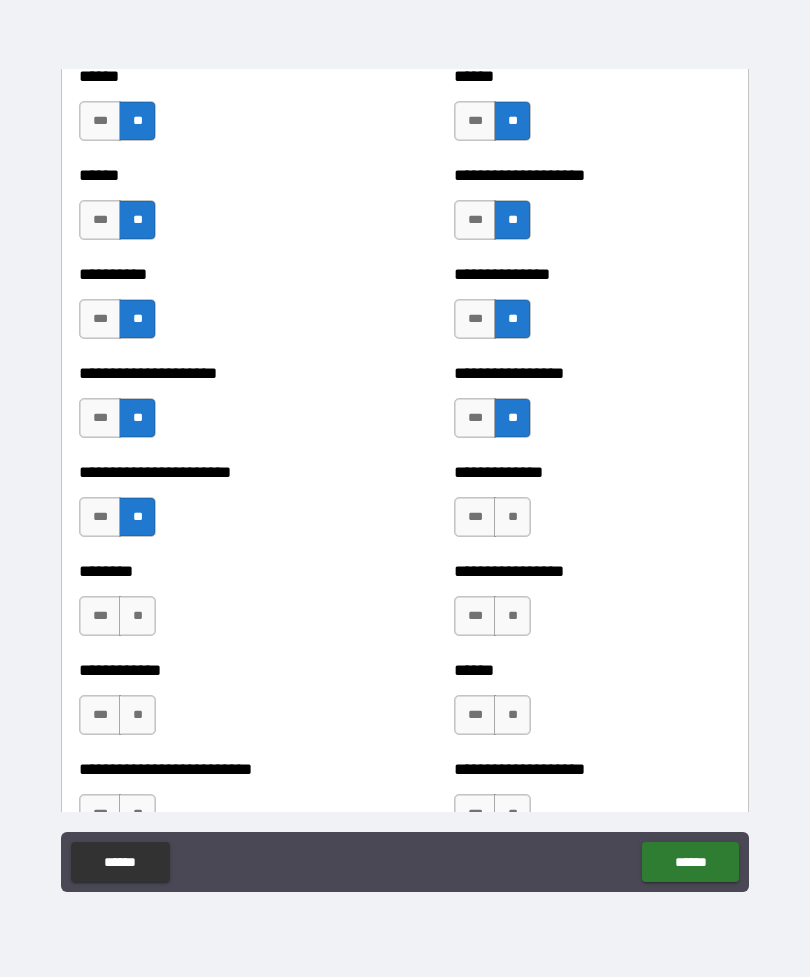 click on "**" at bounding box center (137, 616) 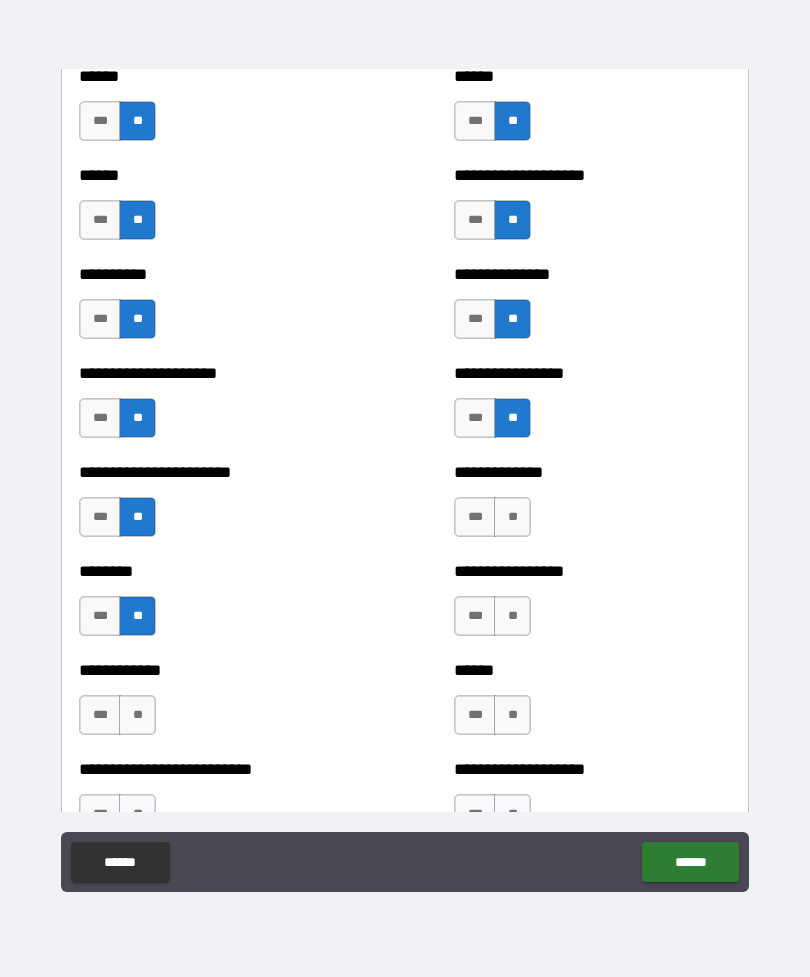 click on "**" at bounding box center [137, 715] 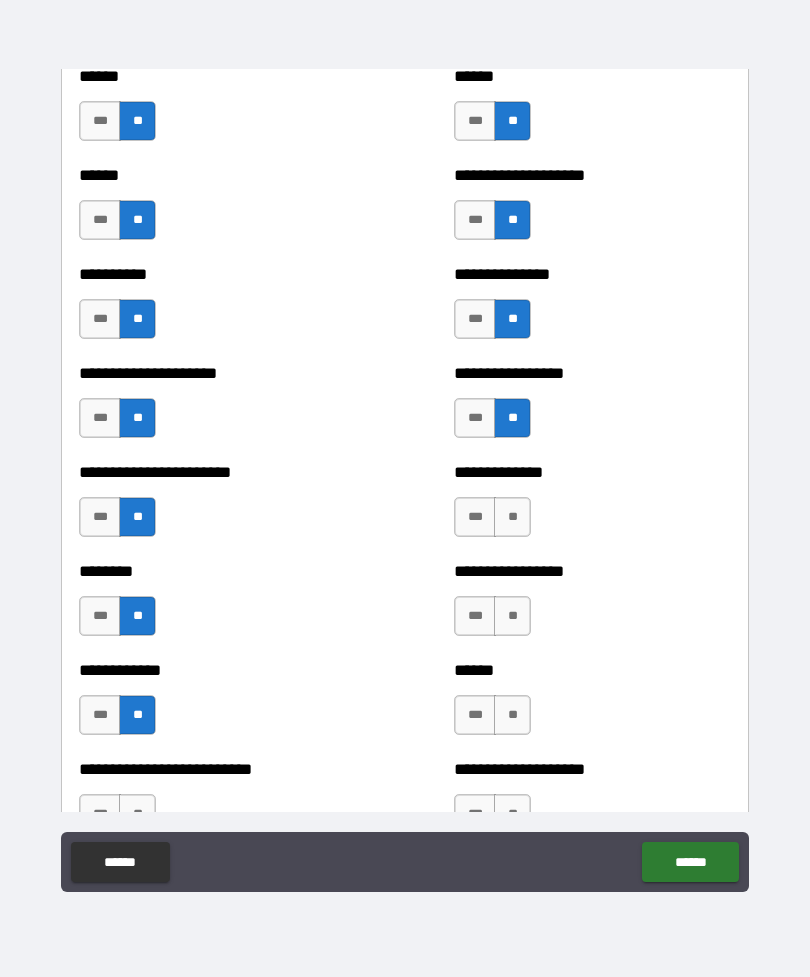 click on "**" at bounding box center [512, 517] 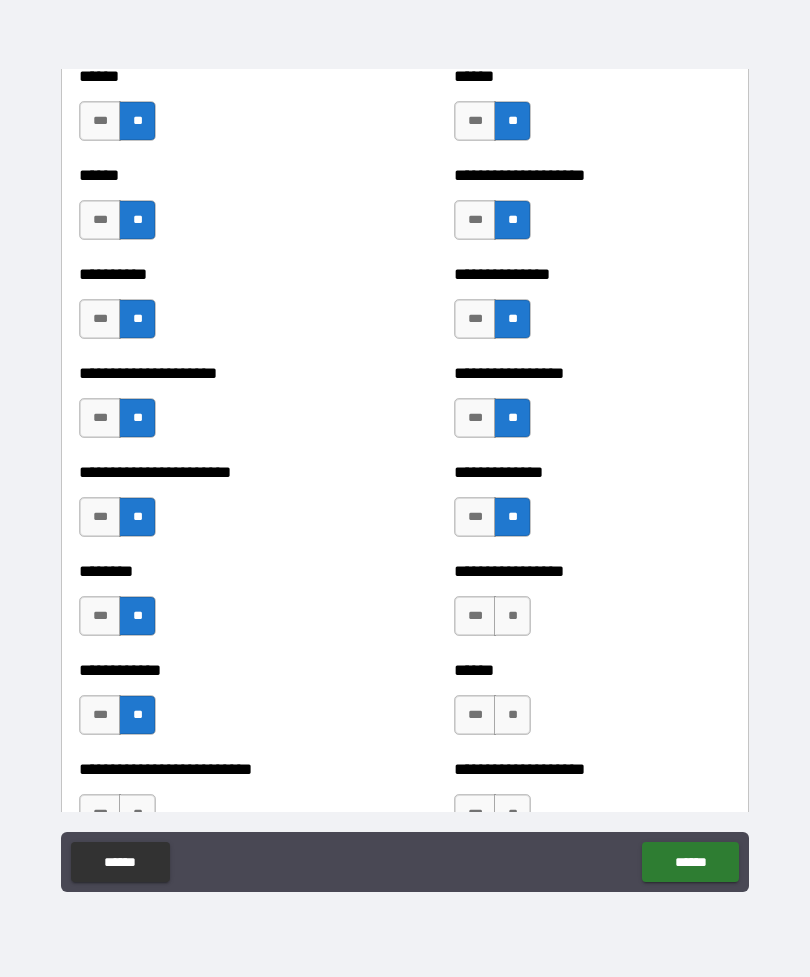 click on "**" at bounding box center (512, 616) 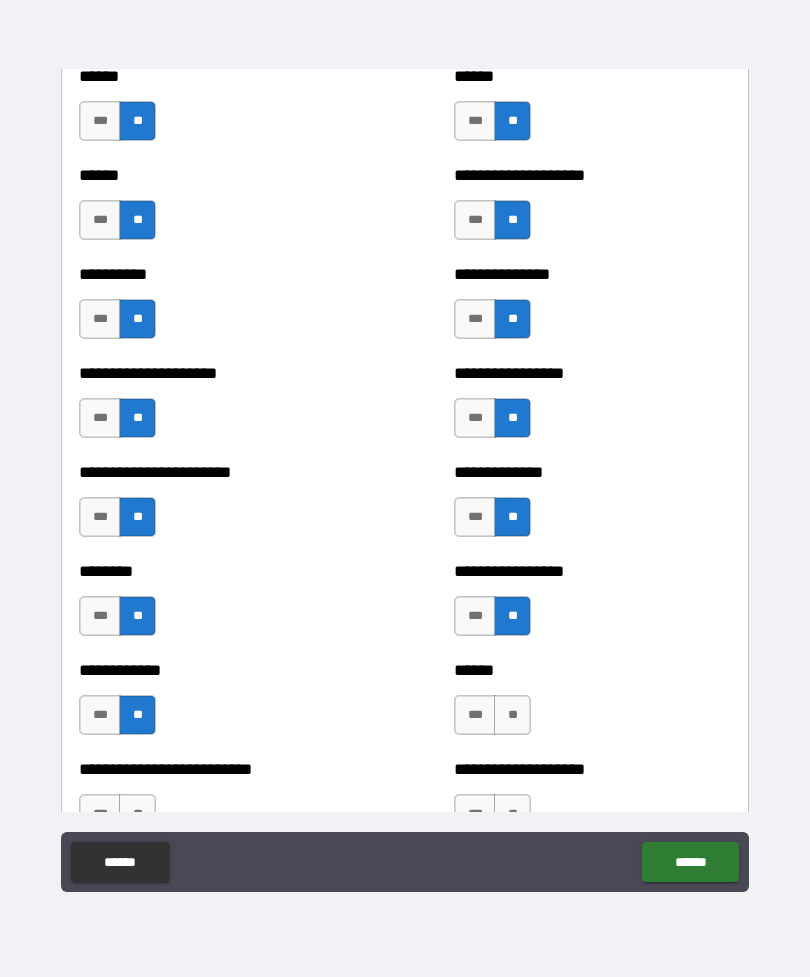 click on "**" at bounding box center [512, 715] 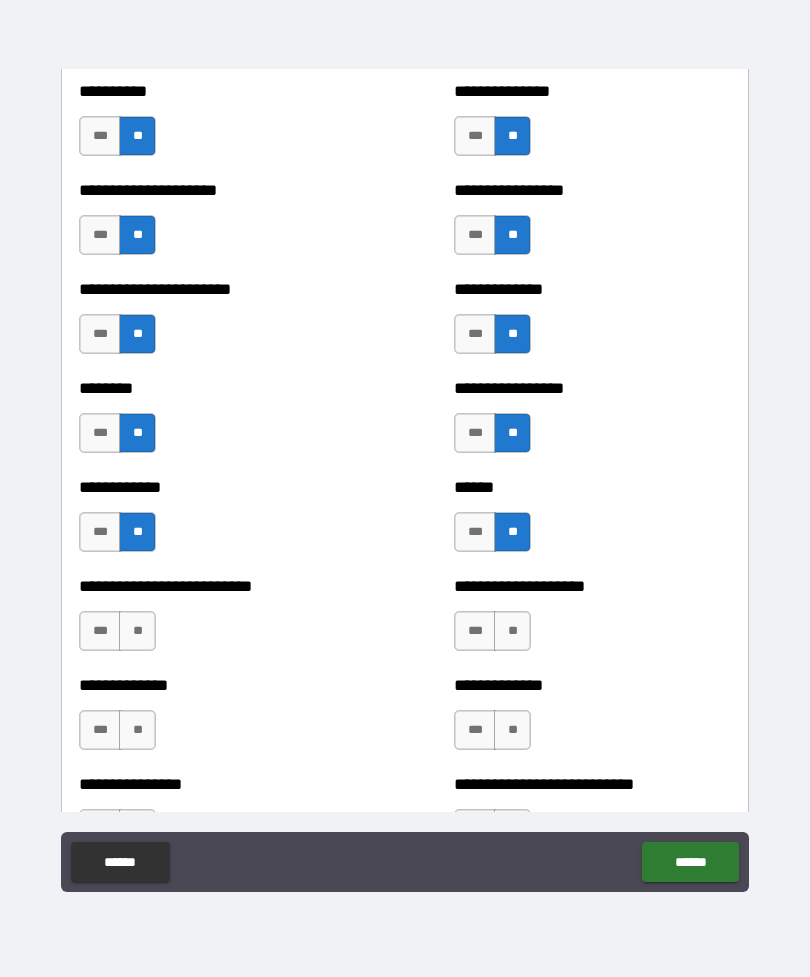 scroll, scrollTop: 2750, scrollLeft: 0, axis: vertical 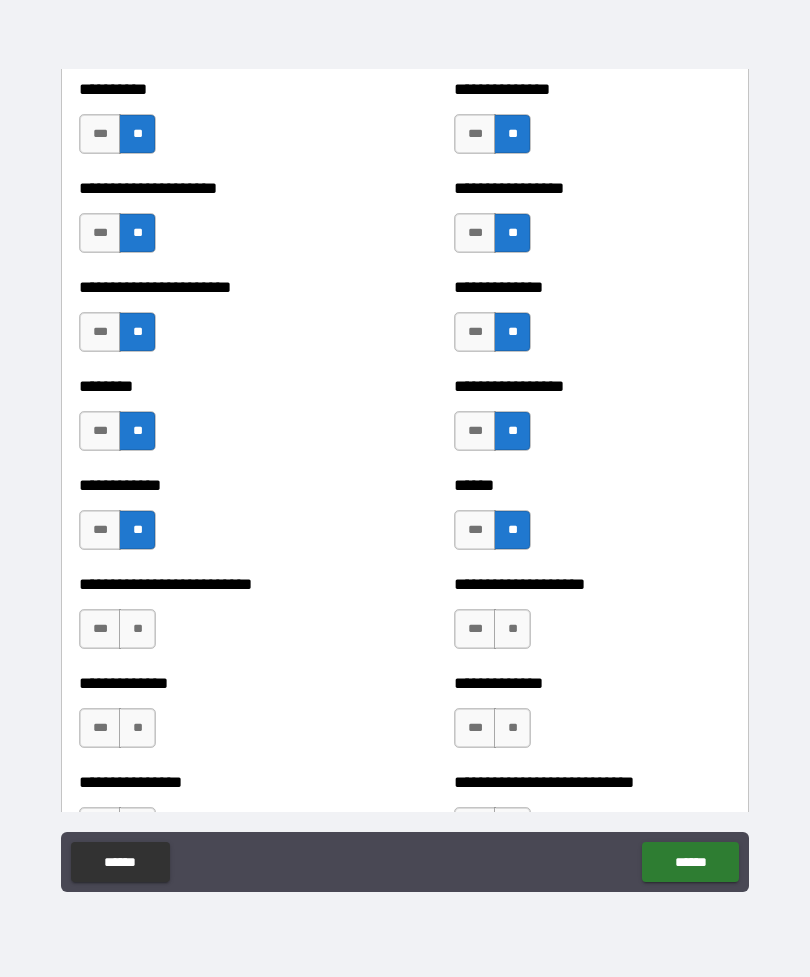 click on "**" at bounding box center (137, 629) 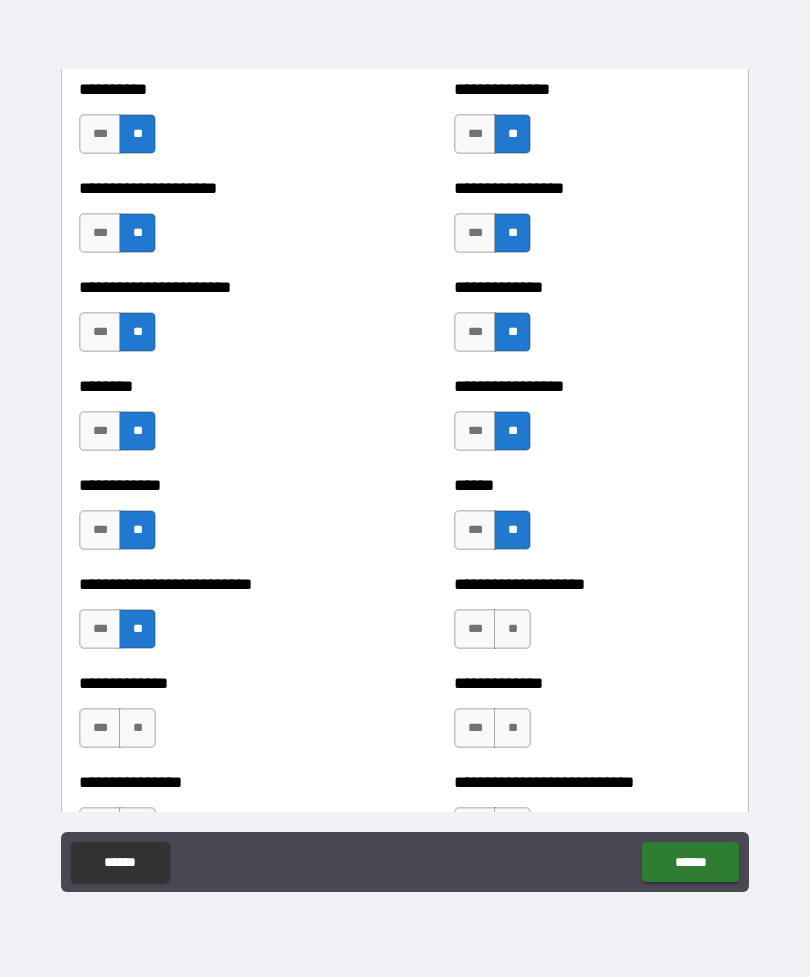 click on "**" at bounding box center [512, 629] 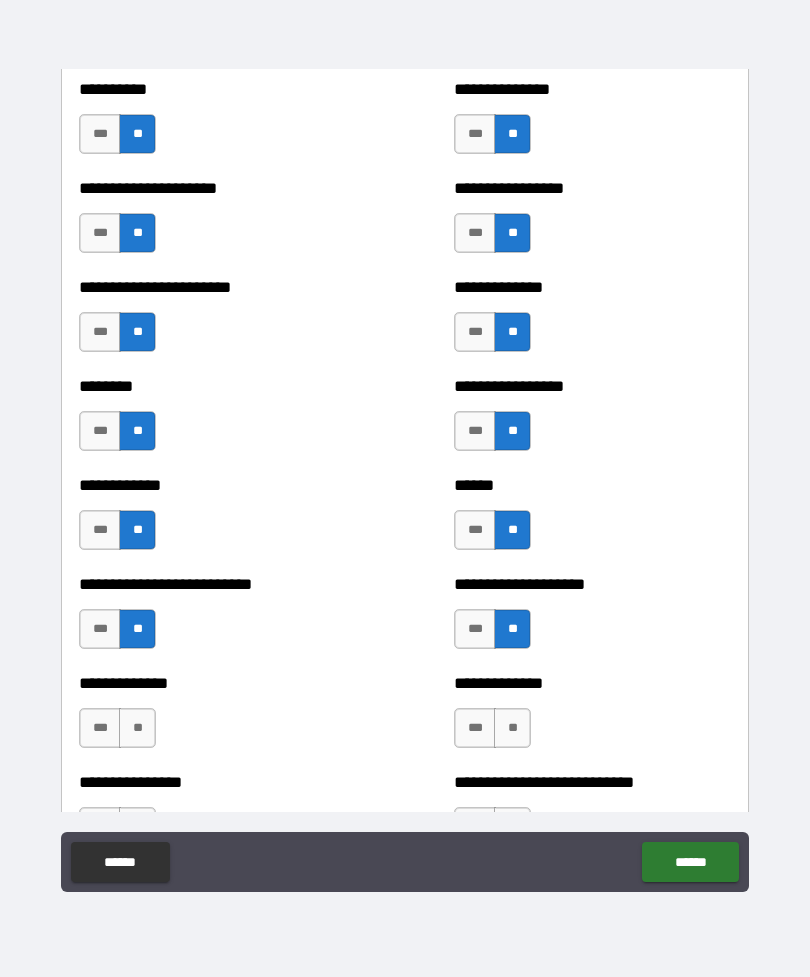 click on "**" at bounding box center [137, 728] 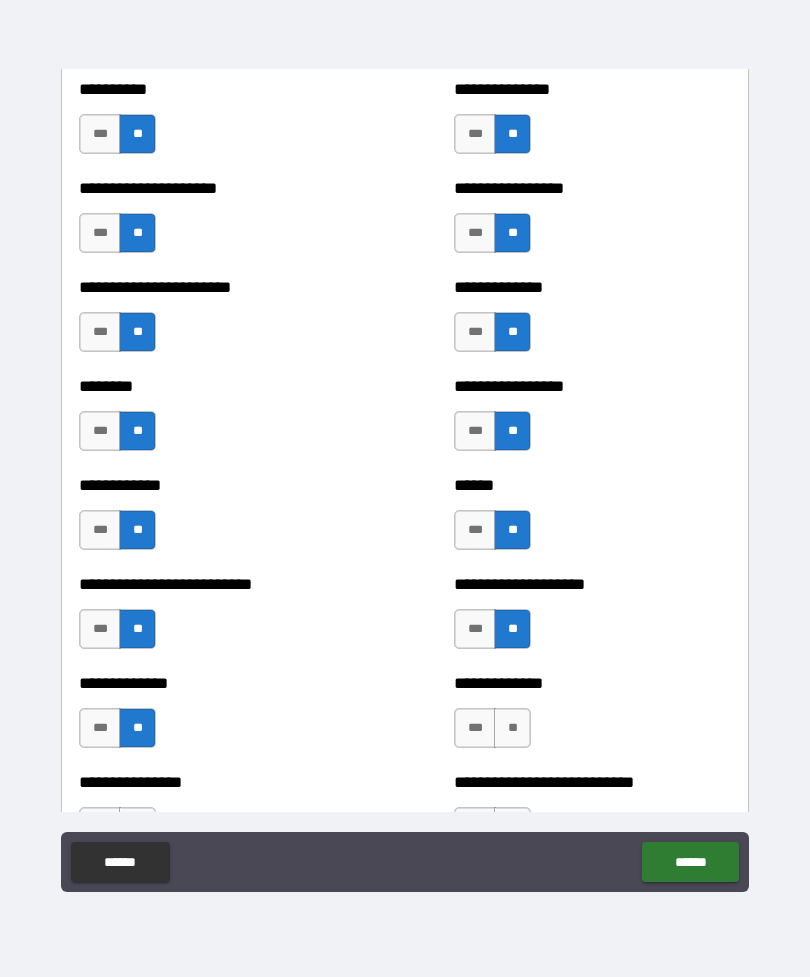 click on "**" at bounding box center (512, 728) 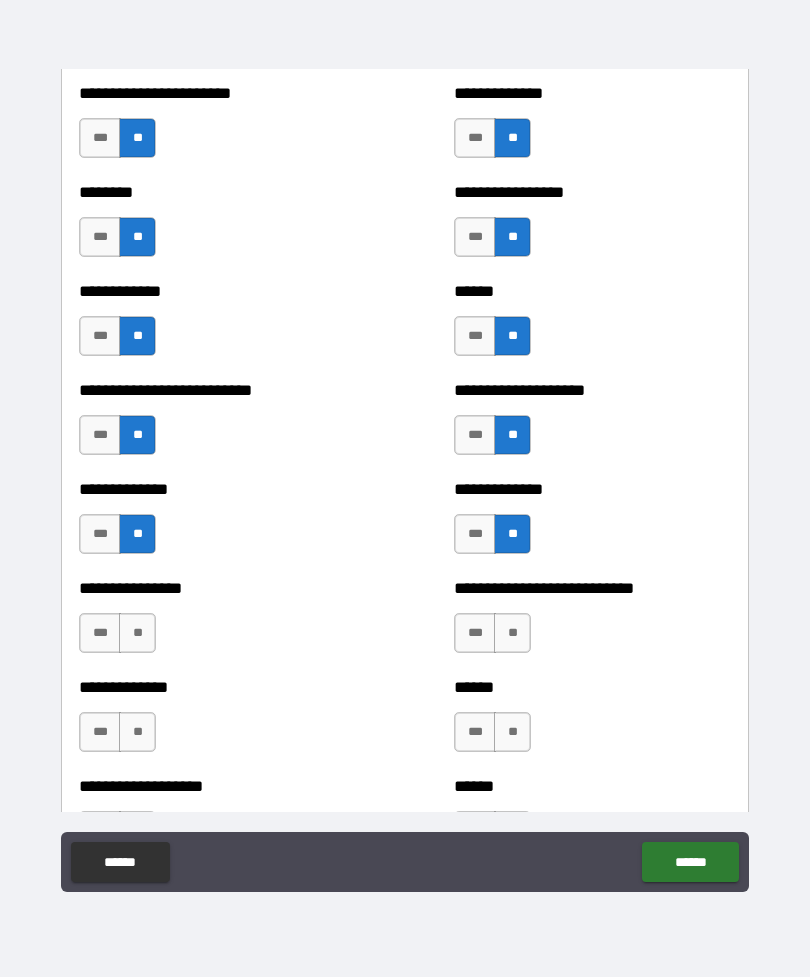 scroll, scrollTop: 2946, scrollLeft: 0, axis: vertical 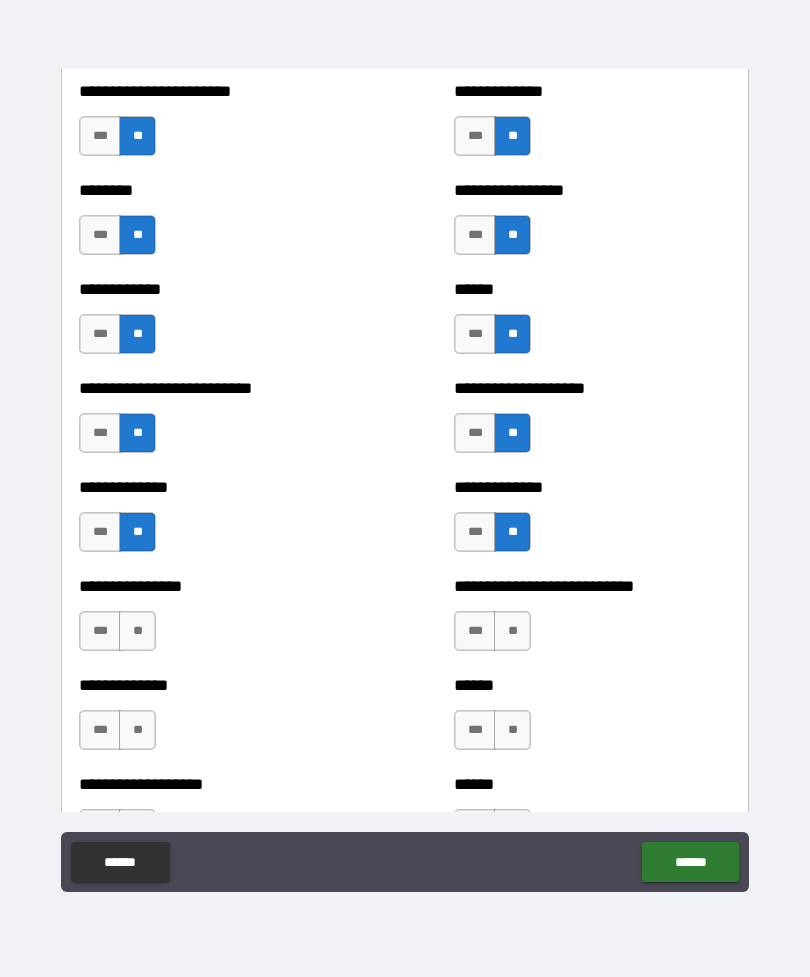 click on "**" at bounding box center [137, 631] 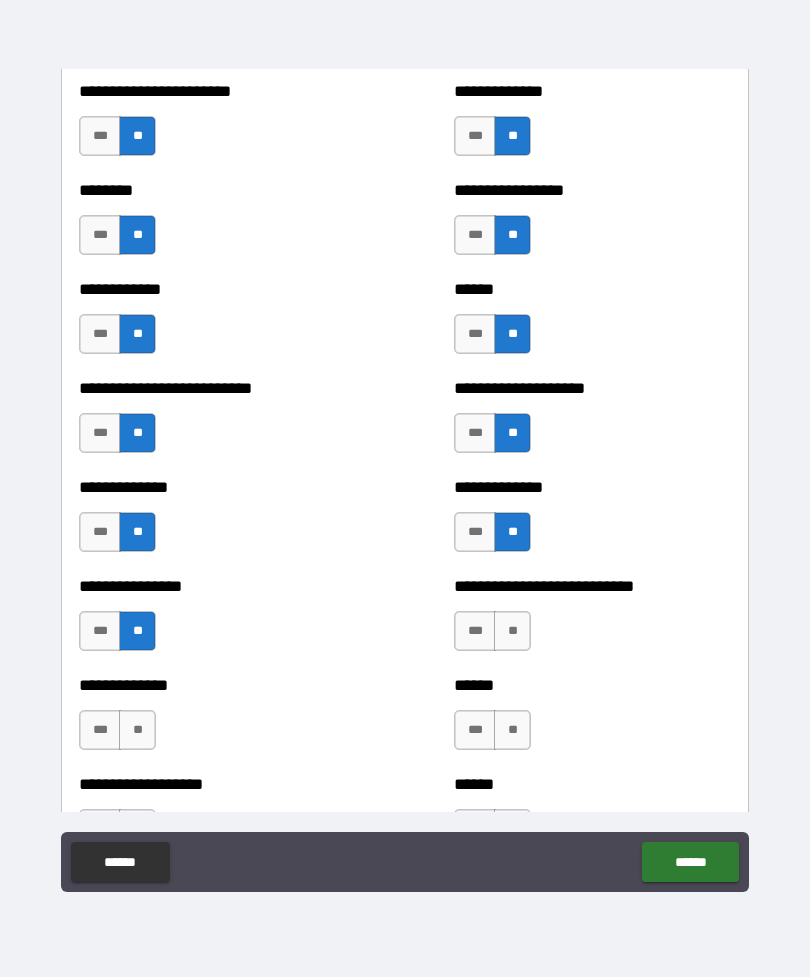 click on "**" at bounding box center [512, 631] 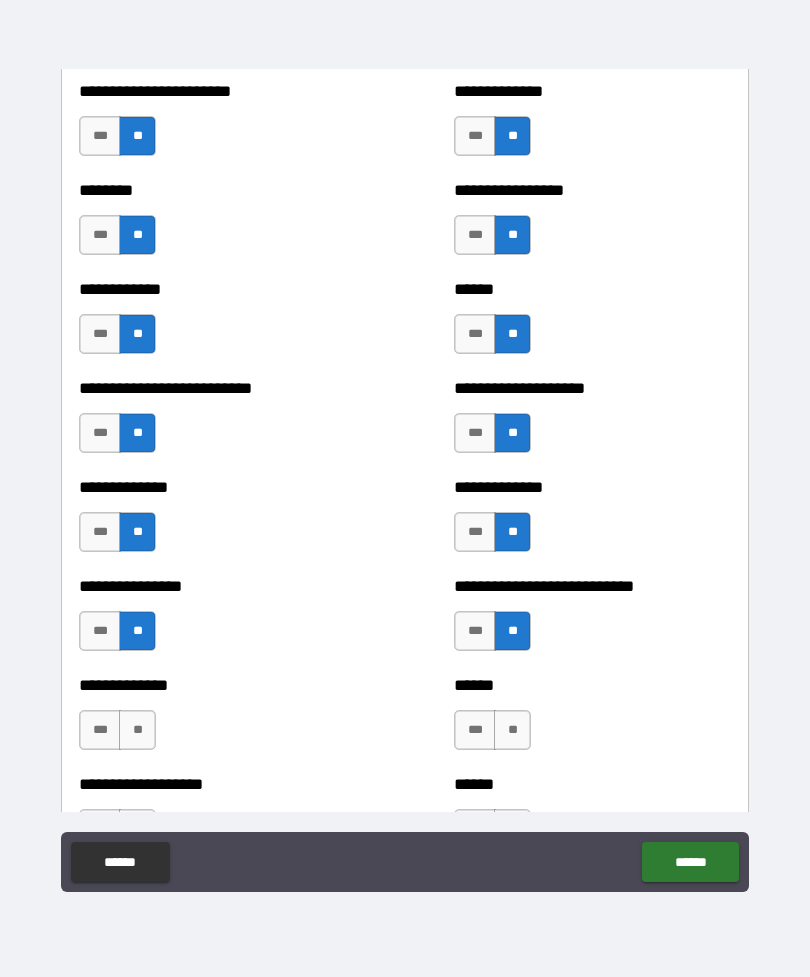 click on "**" at bounding box center [137, 730] 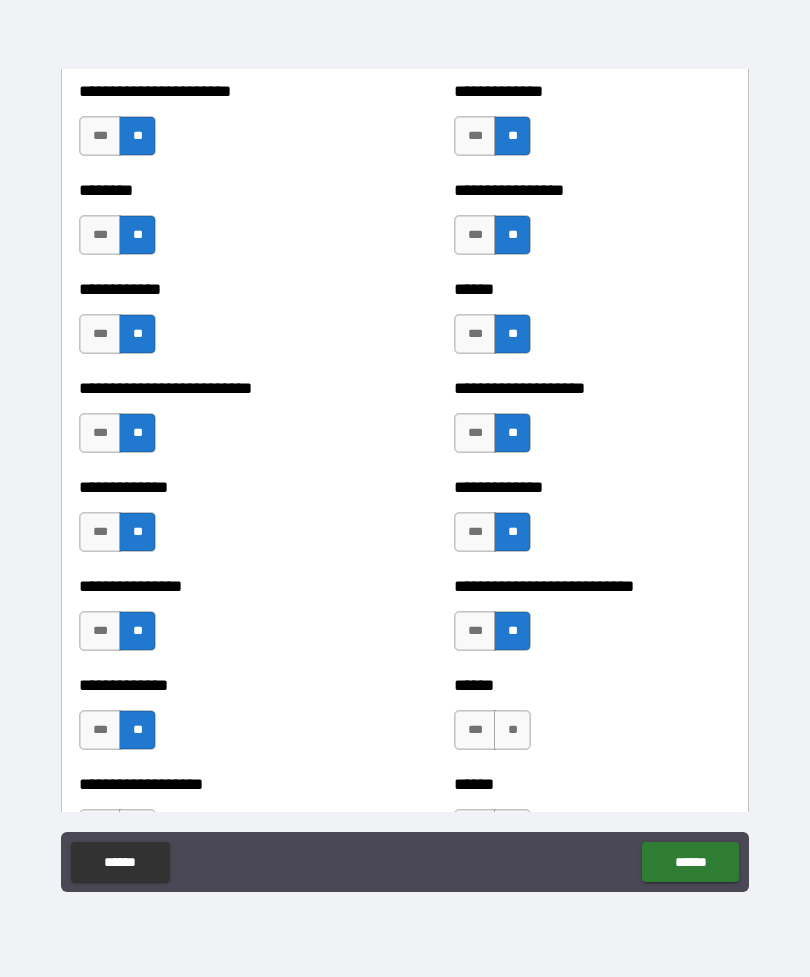 click on "**" at bounding box center [512, 730] 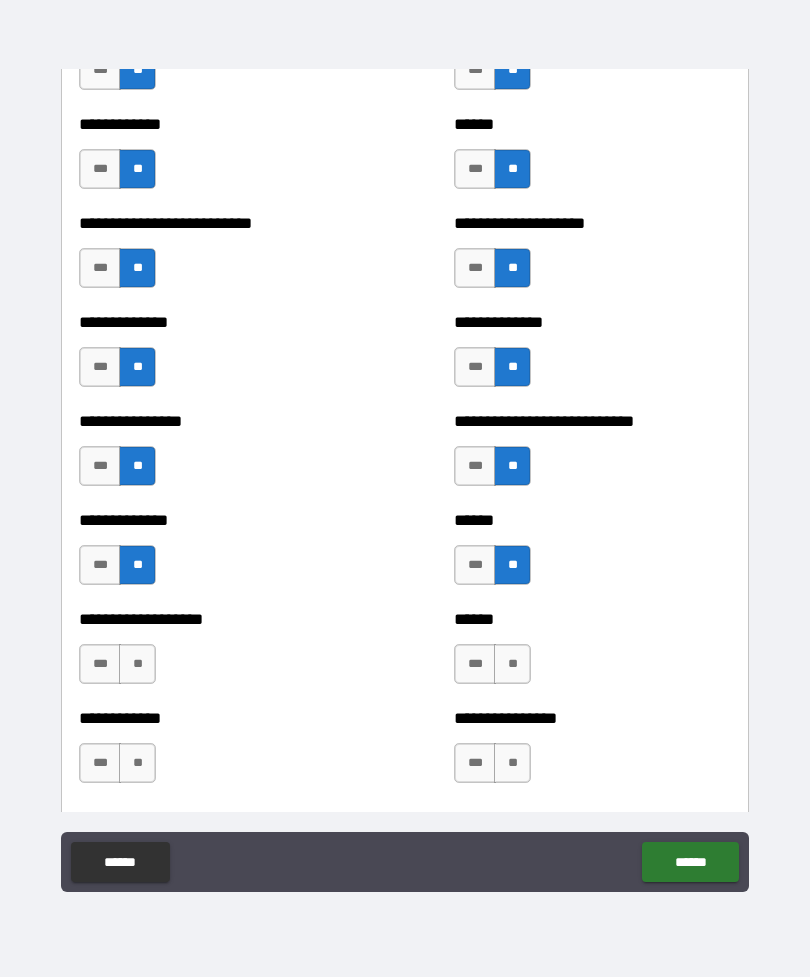 scroll, scrollTop: 3115, scrollLeft: 0, axis: vertical 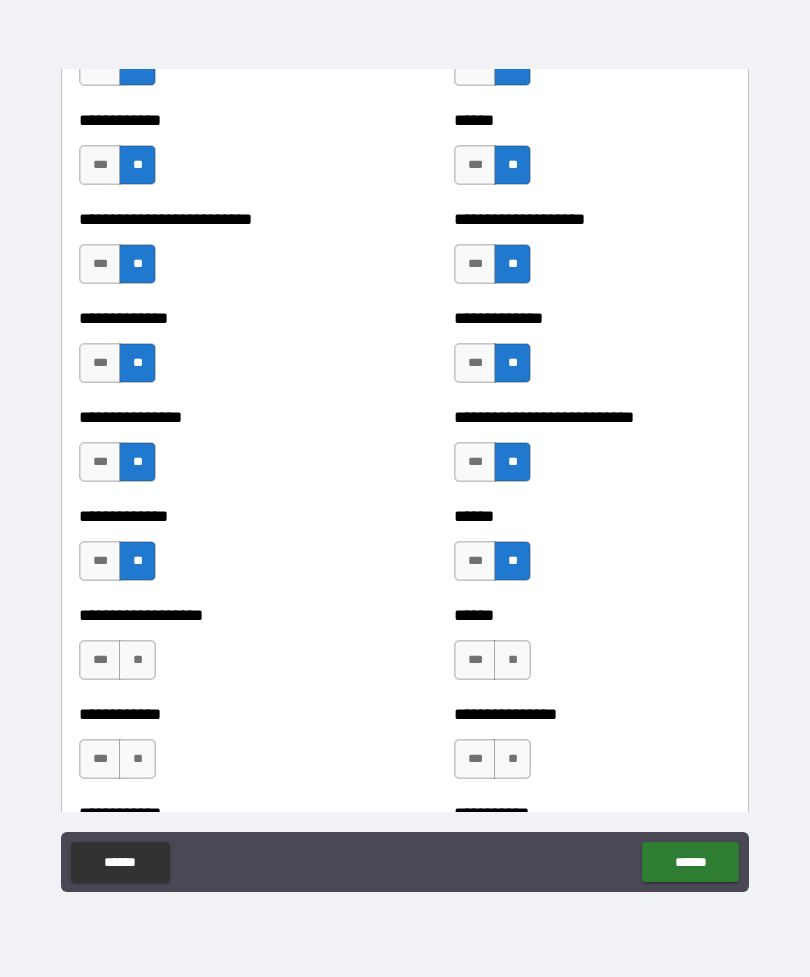 click on "**" at bounding box center [137, 660] 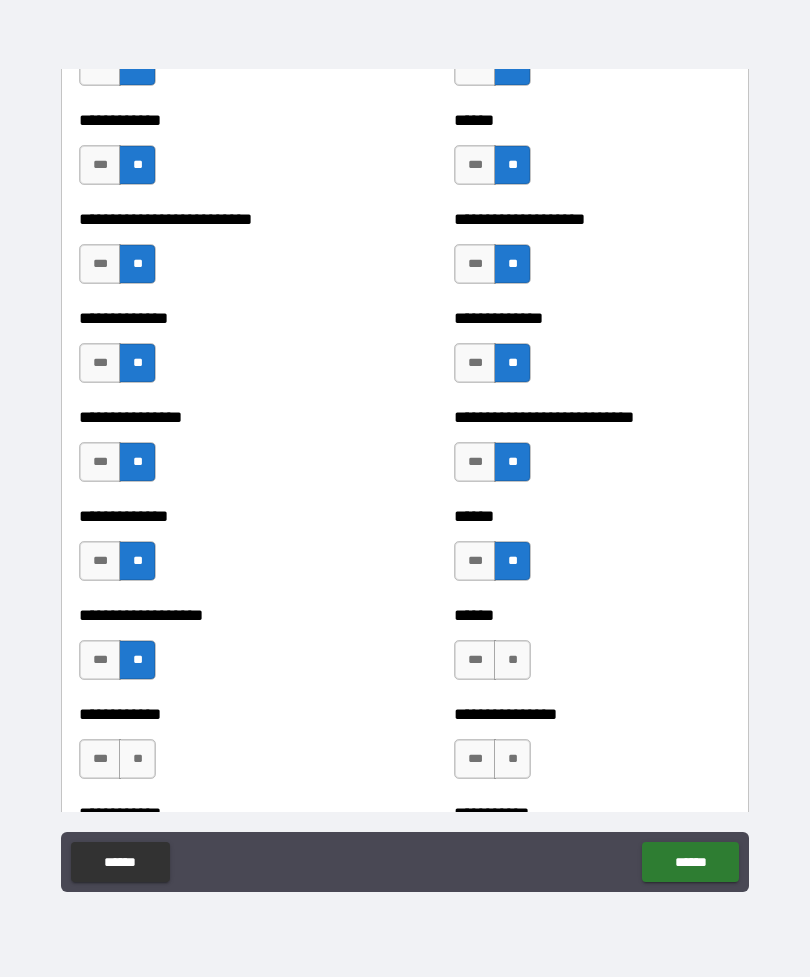 click on "**" at bounding box center [512, 660] 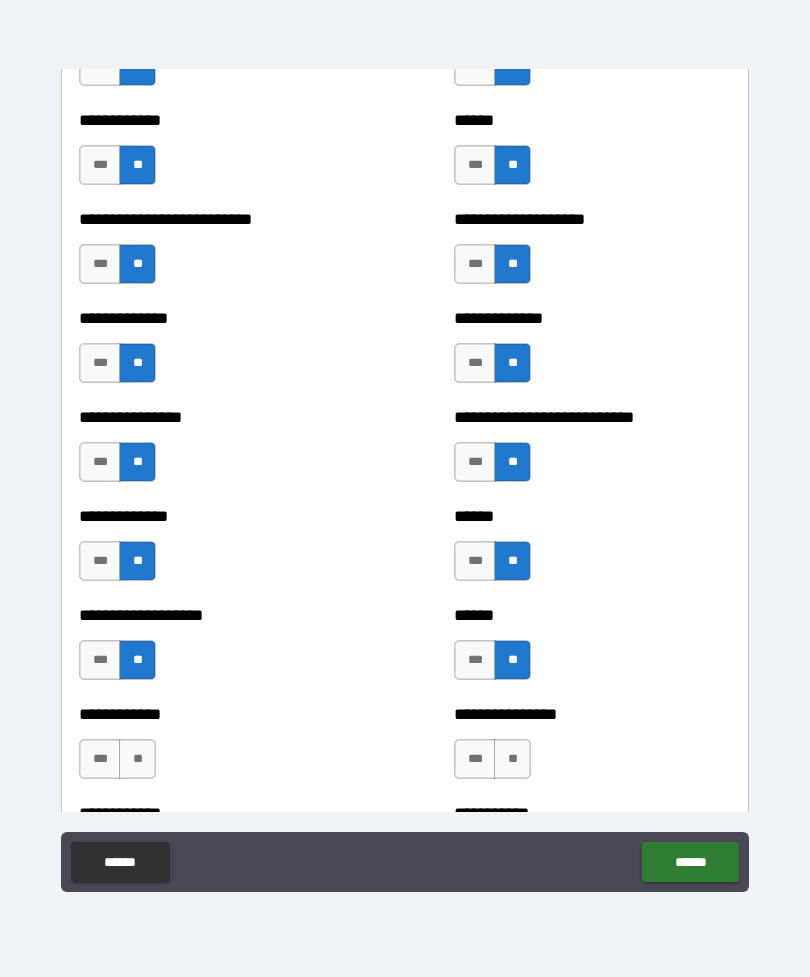 click on "**" at bounding box center (137, 759) 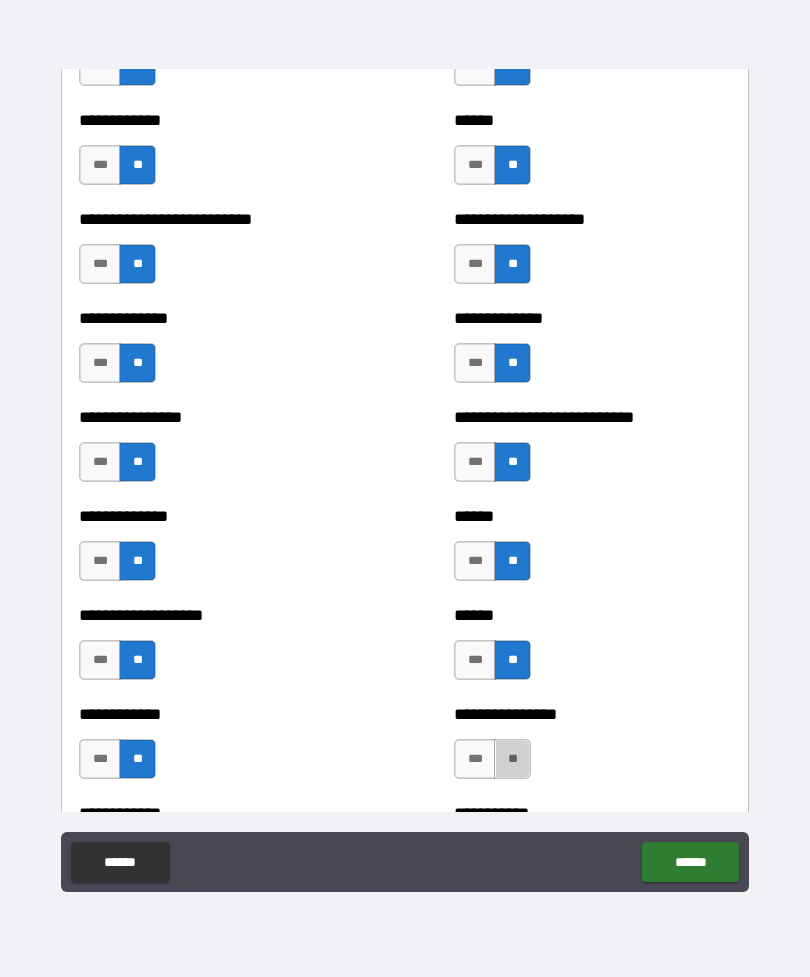 click on "**" at bounding box center [512, 759] 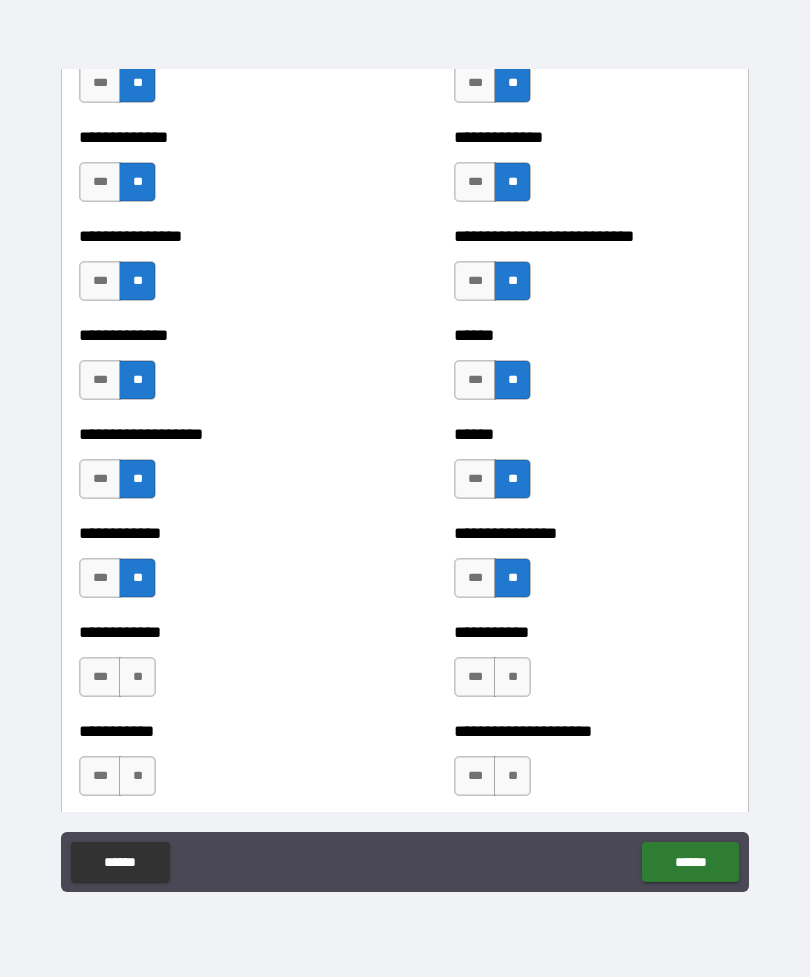 scroll, scrollTop: 3298, scrollLeft: 0, axis: vertical 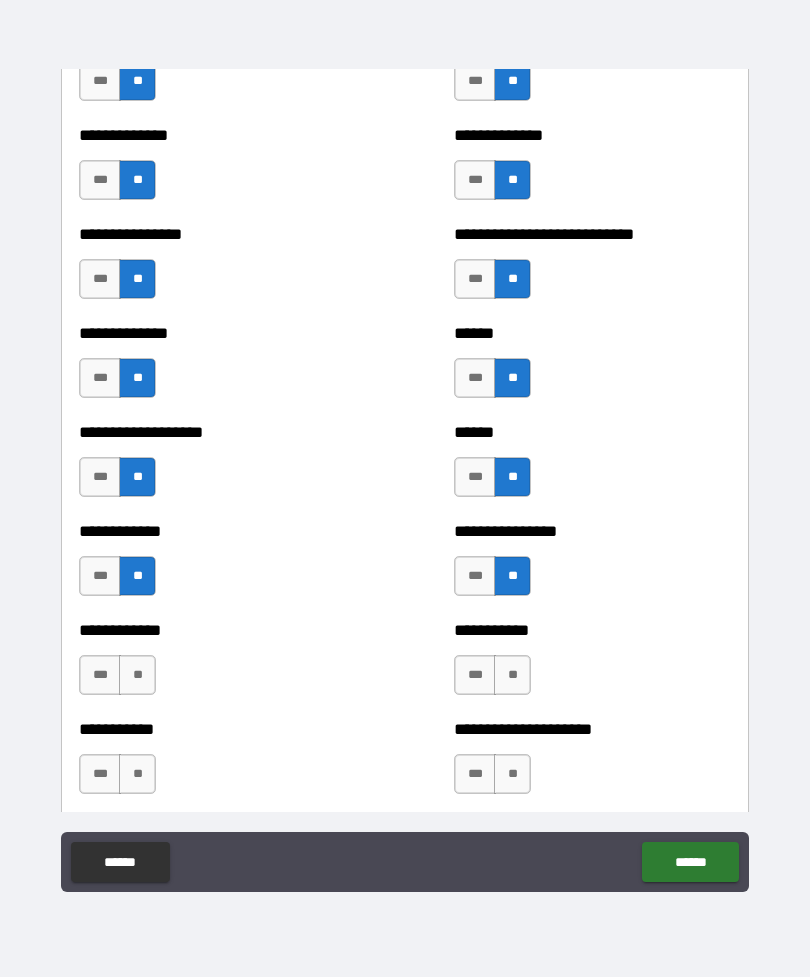 click on "**" at bounding box center [137, 675] 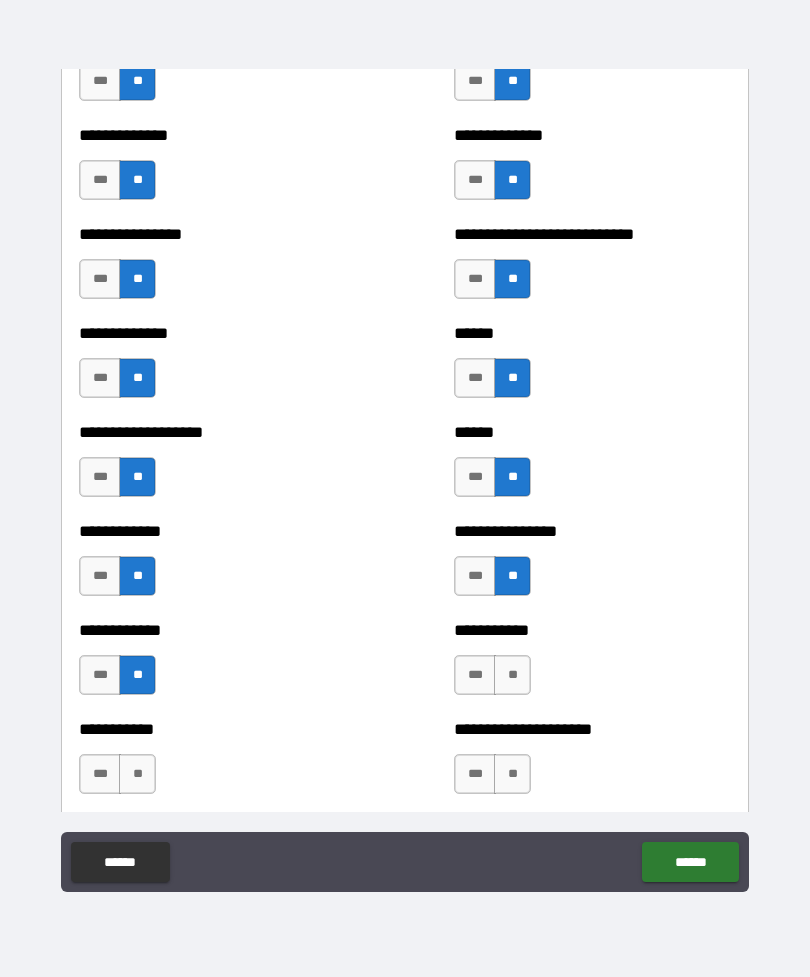 click on "**" at bounding box center [512, 675] 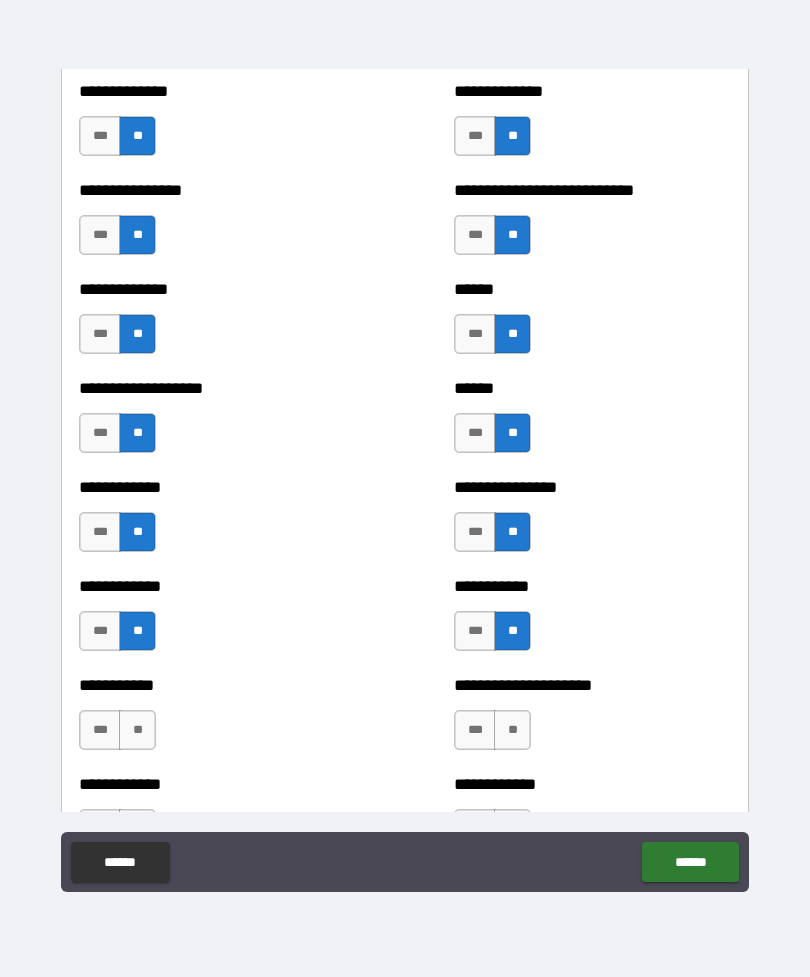 scroll, scrollTop: 3373, scrollLeft: 0, axis: vertical 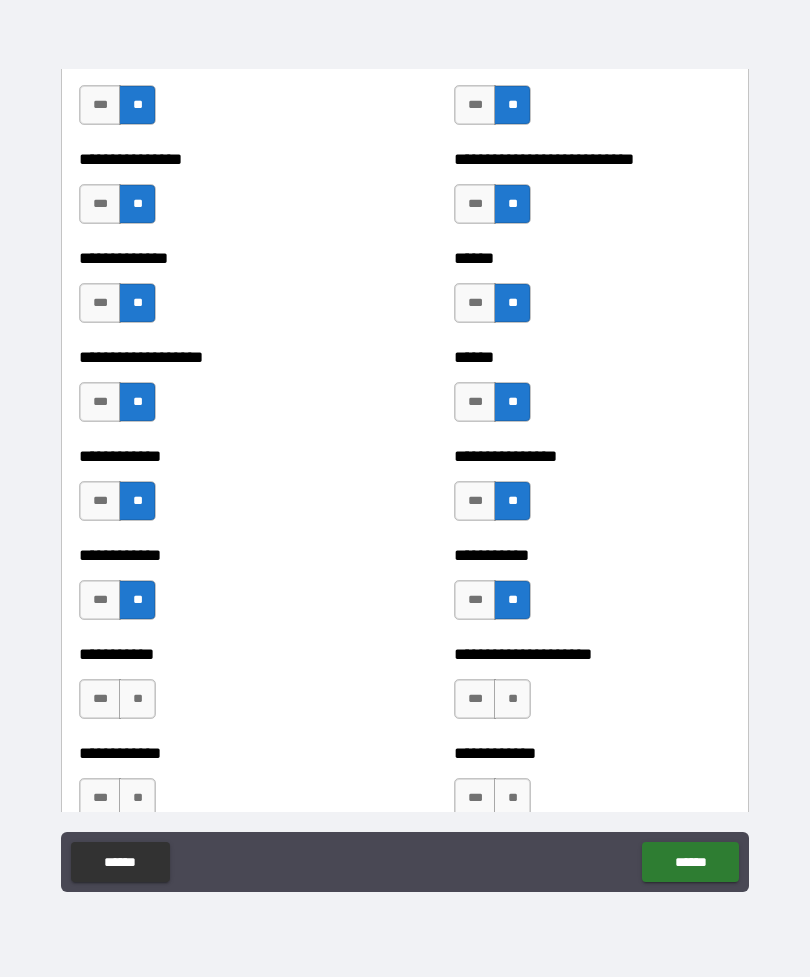 click on "**" at bounding box center (137, 699) 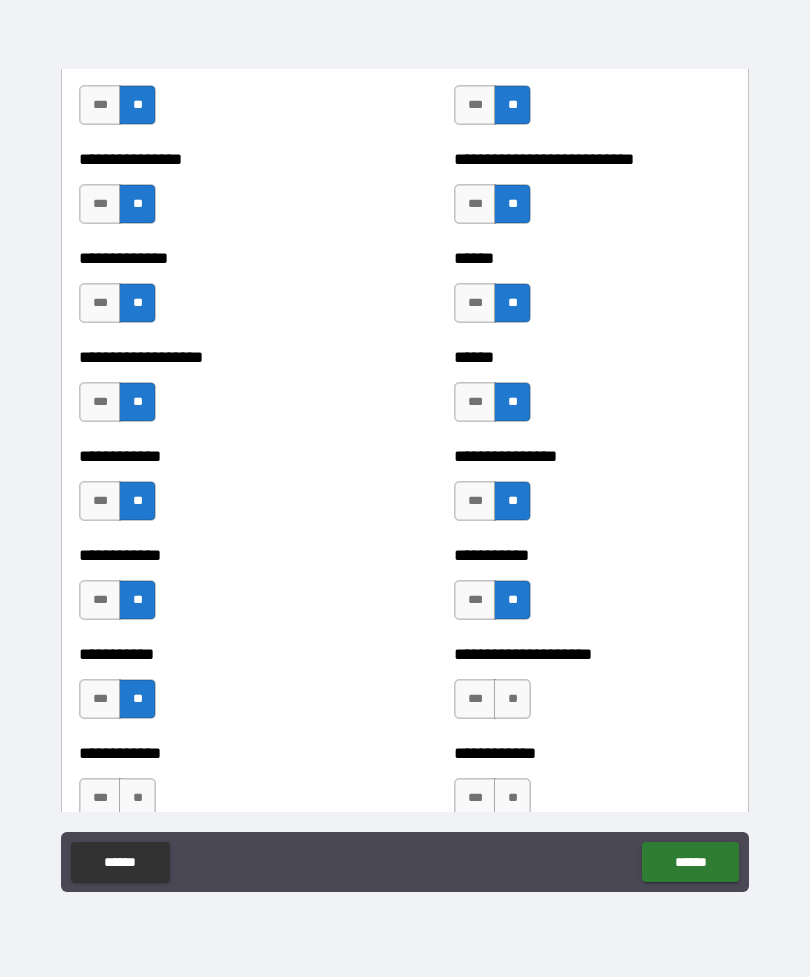 click on "**" at bounding box center [512, 699] 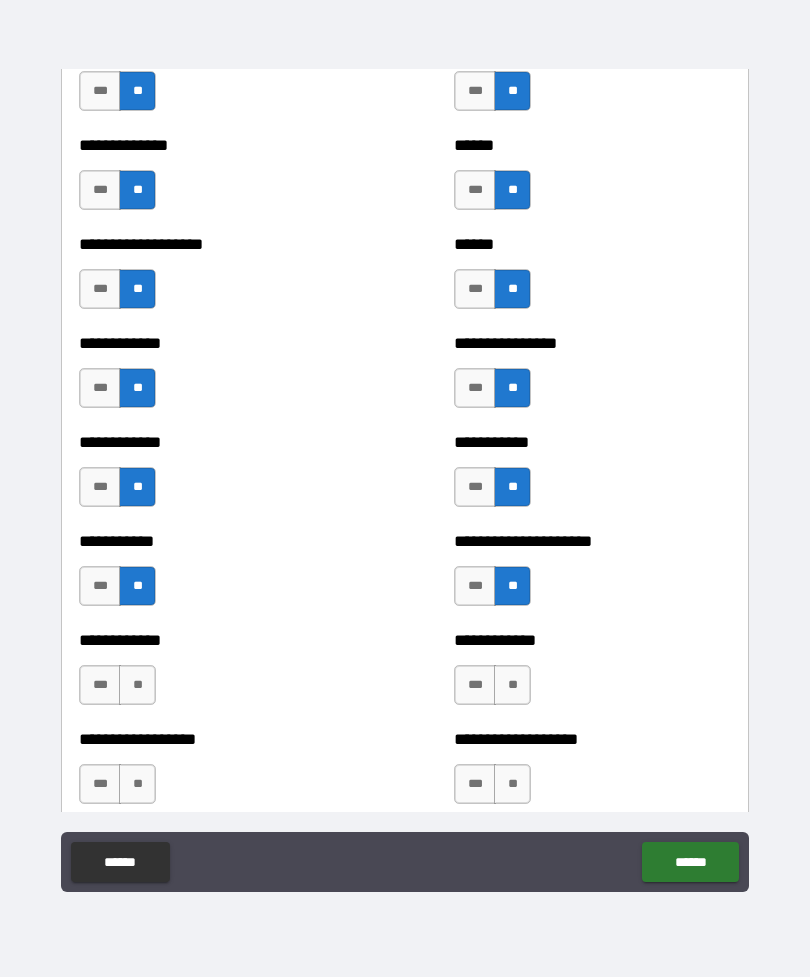 scroll, scrollTop: 3510, scrollLeft: 0, axis: vertical 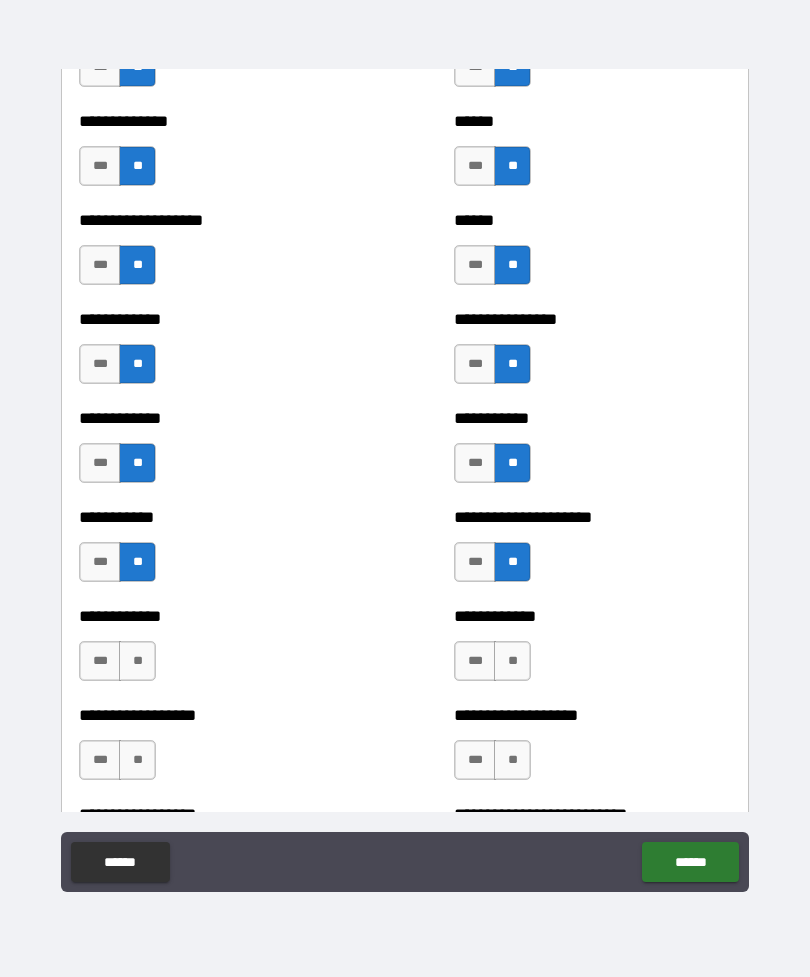 click on "**" at bounding box center (512, 661) 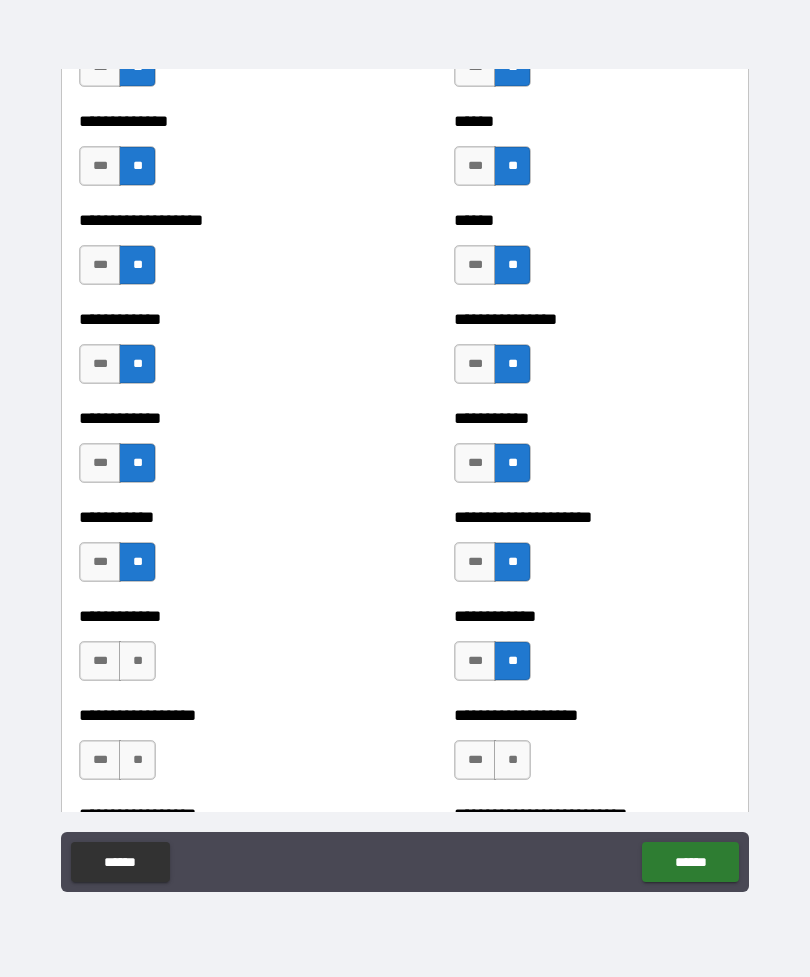 click on "**" at bounding box center [137, 661] 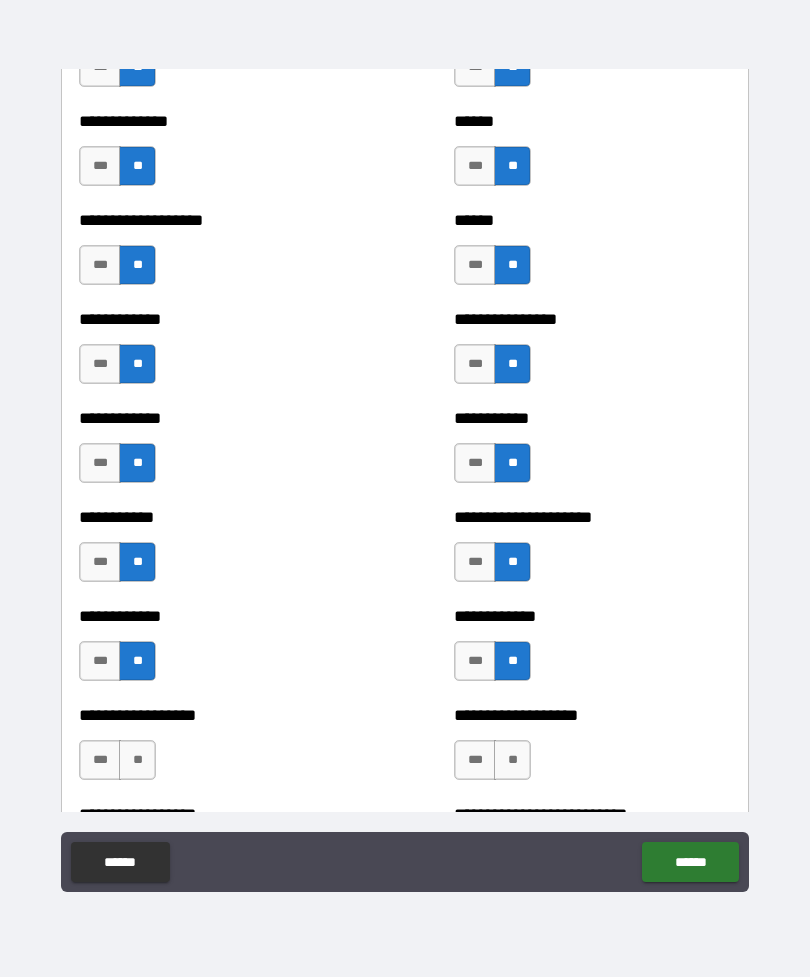 click on "**" at bounding box center [137, 760] 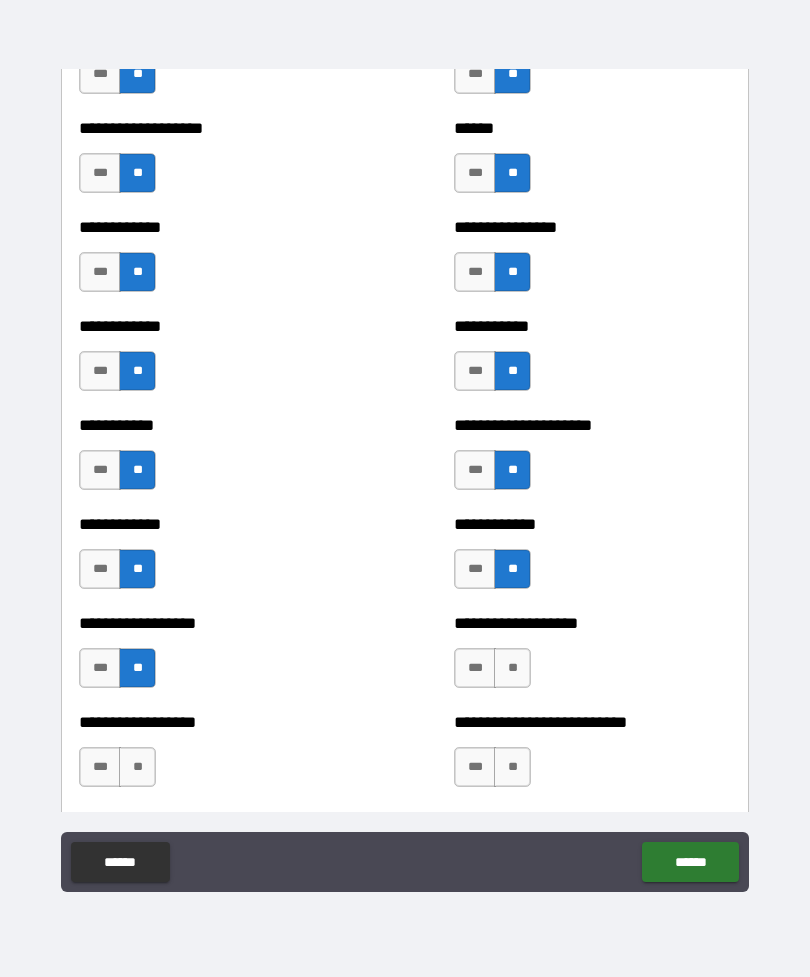 scroll, scrollTop: 3604, scrollLeft: 0, axis: vertical 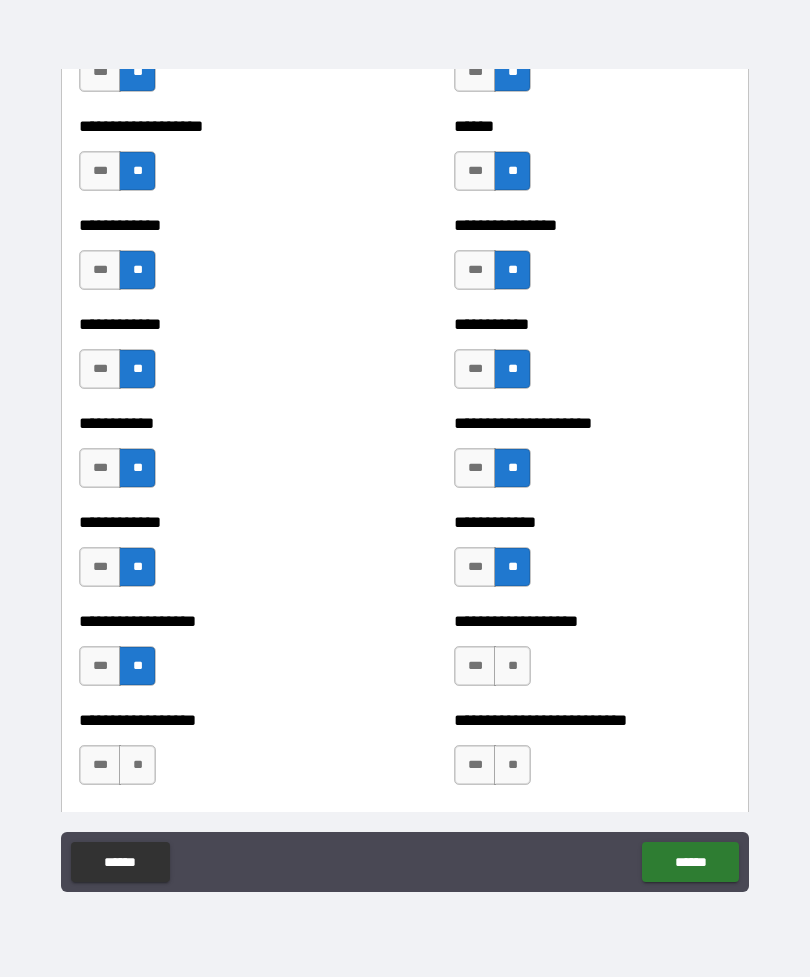 click on "**" at bounding box center (512, 666) 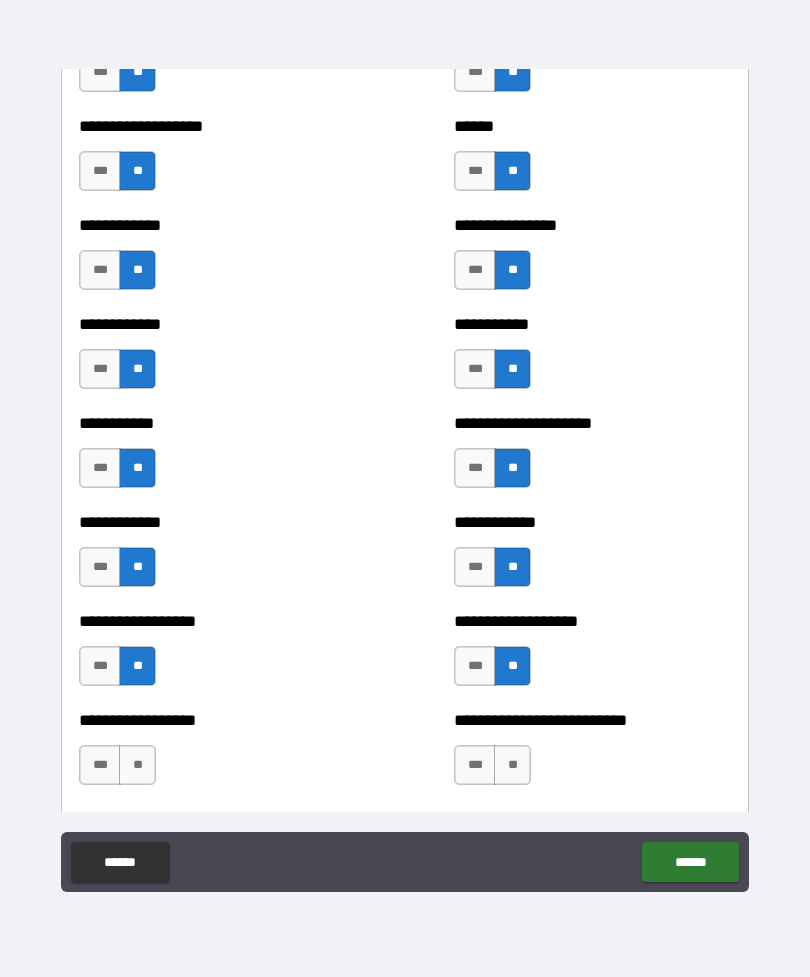 click on "**" at bounding box center [137, 765] 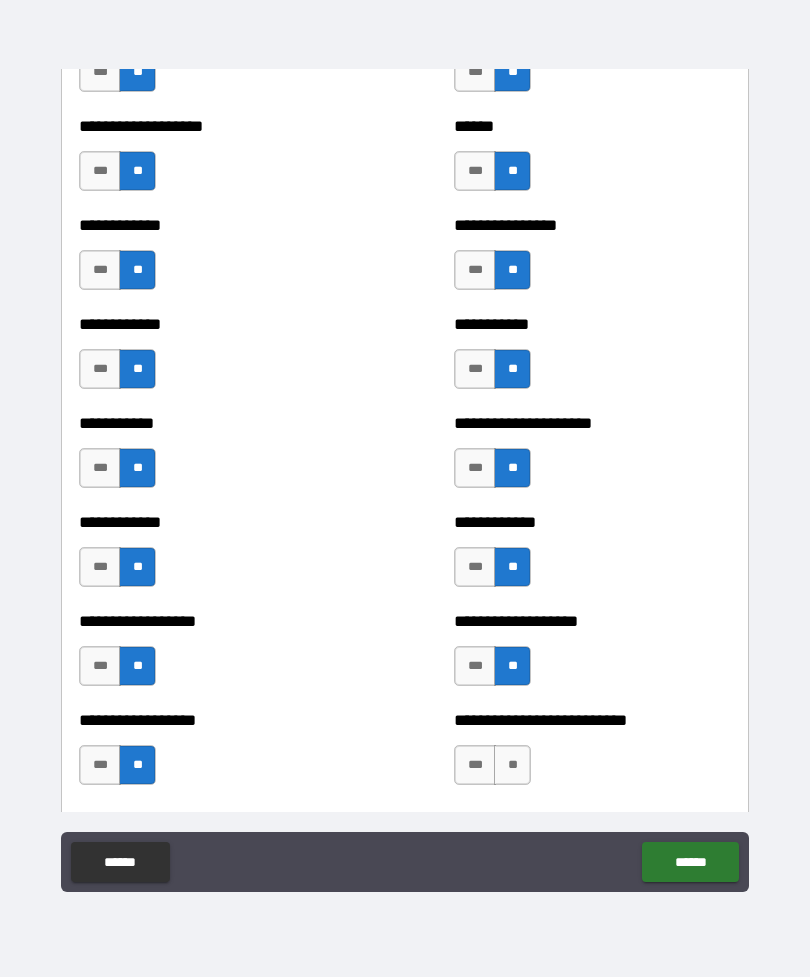 click on "**" at bounding box center [512, 765] 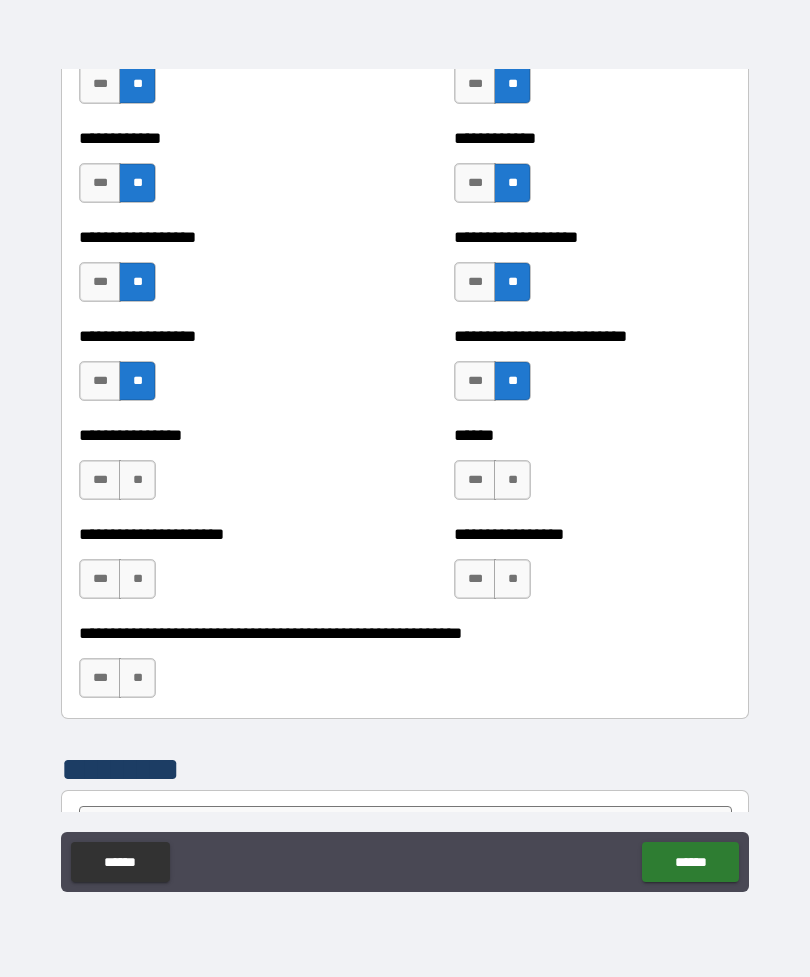 scroll, scrollTop: 3966, scrollLeft: 0, axis: vertical 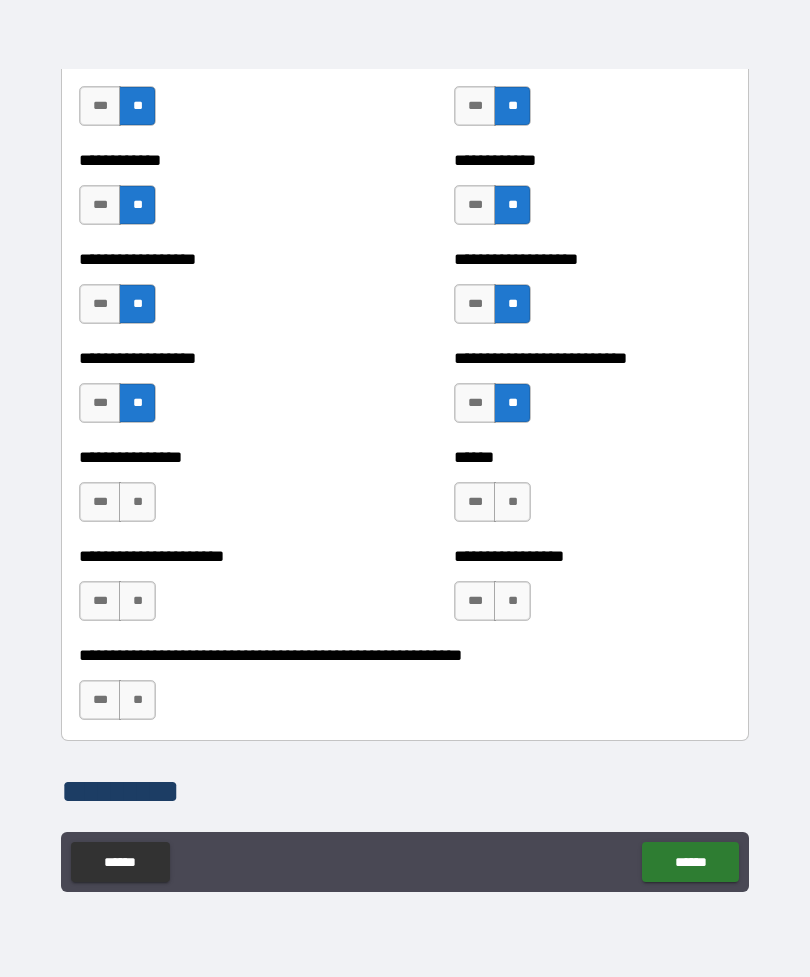 click on "**" at bounding box center (137, 502) 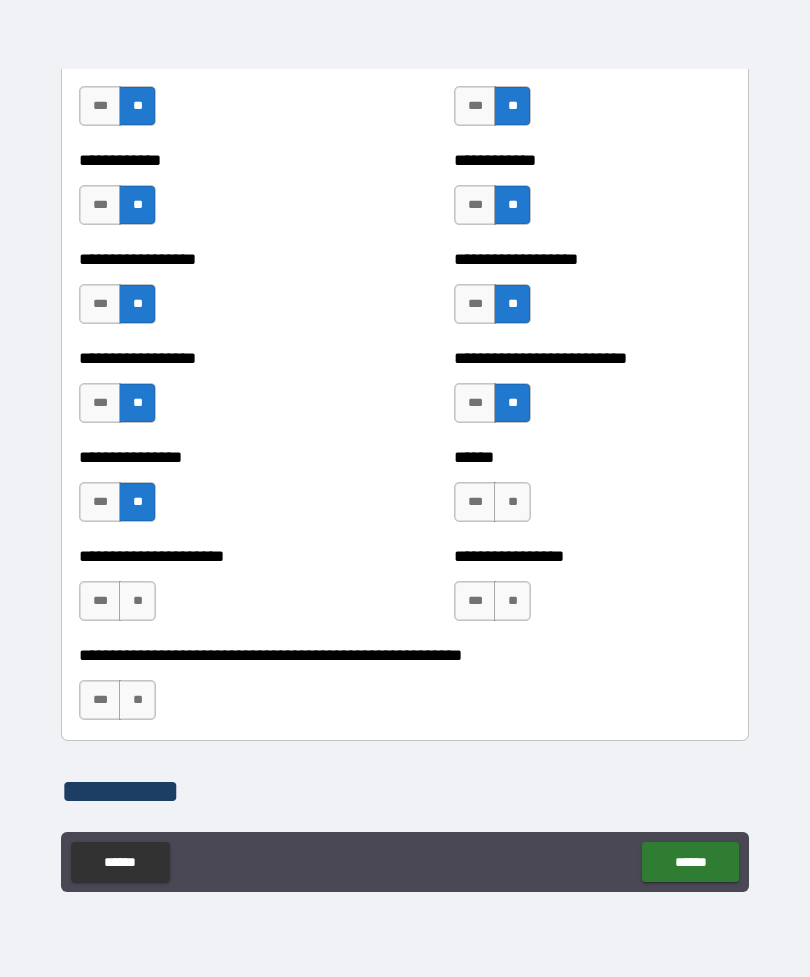 click on "**" at bounding box center (137, 601) 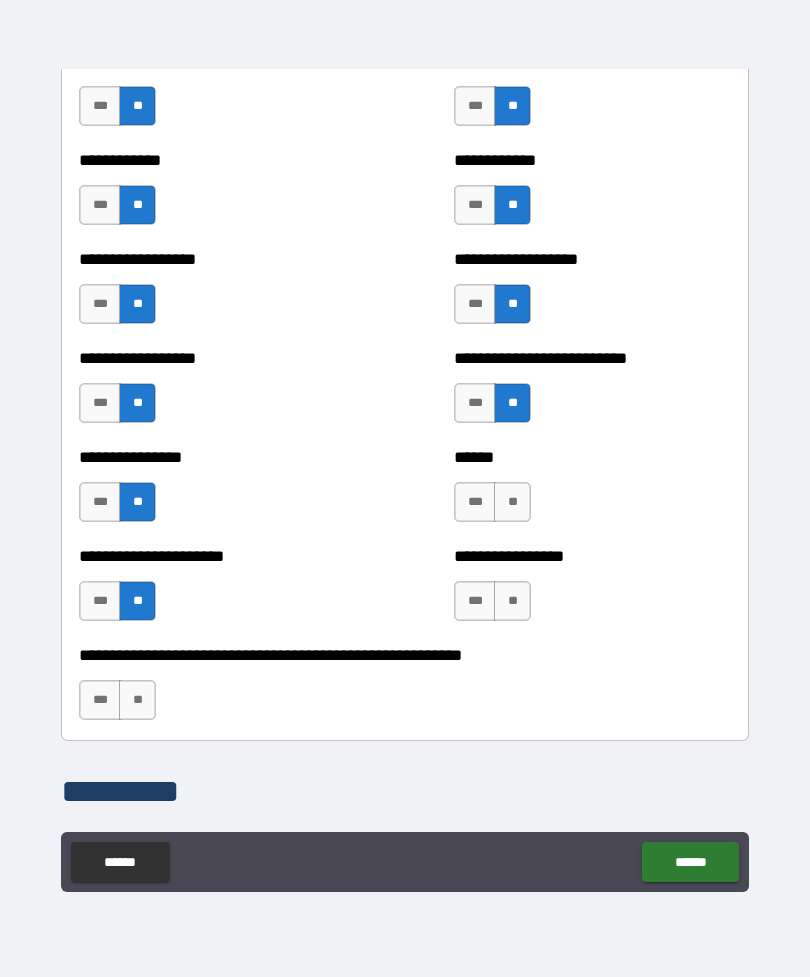 click on "**" at bounding box center (137, 700) 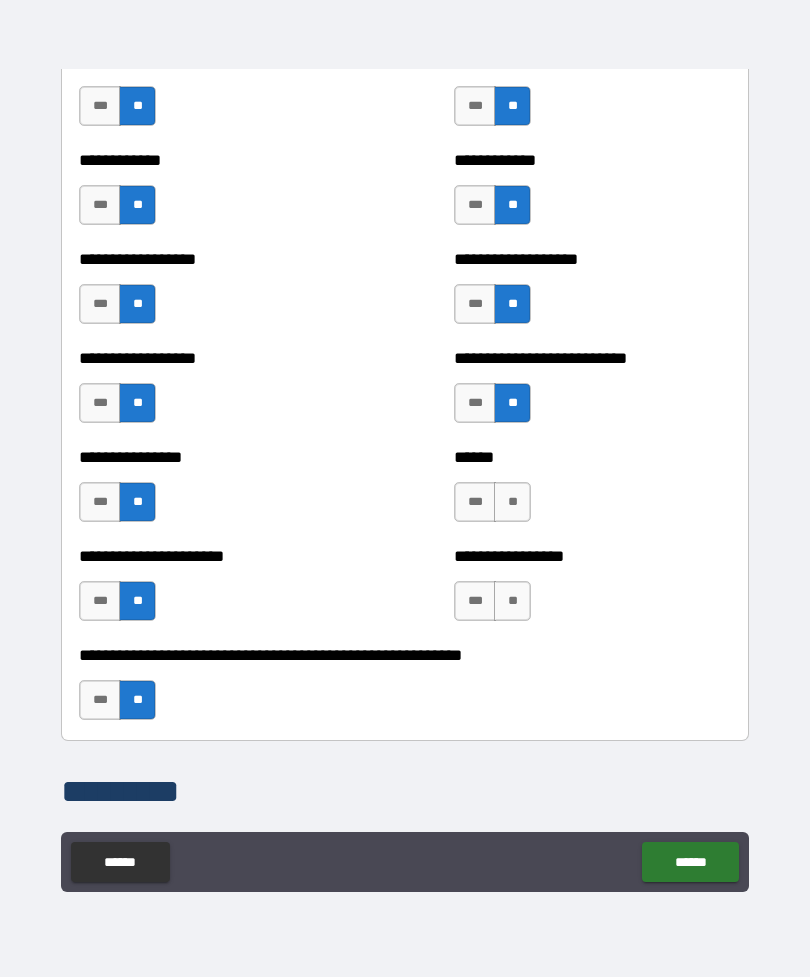 click on "**" at bounding box center (137, 700) 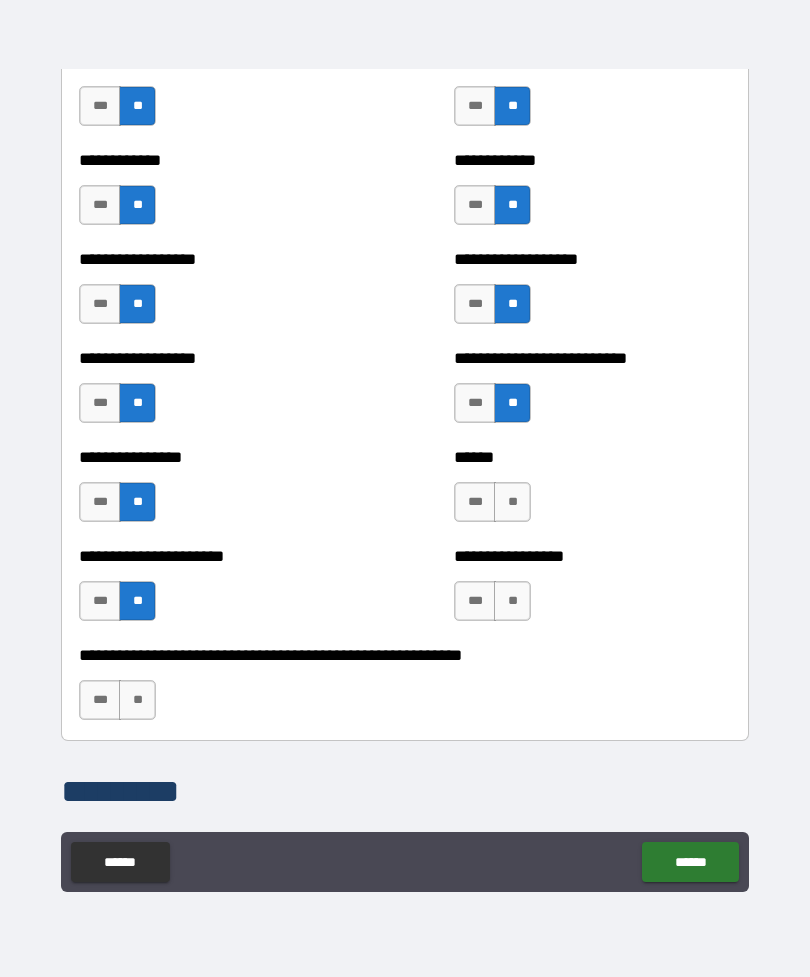 click on "**" at bounding box center (512, 502) 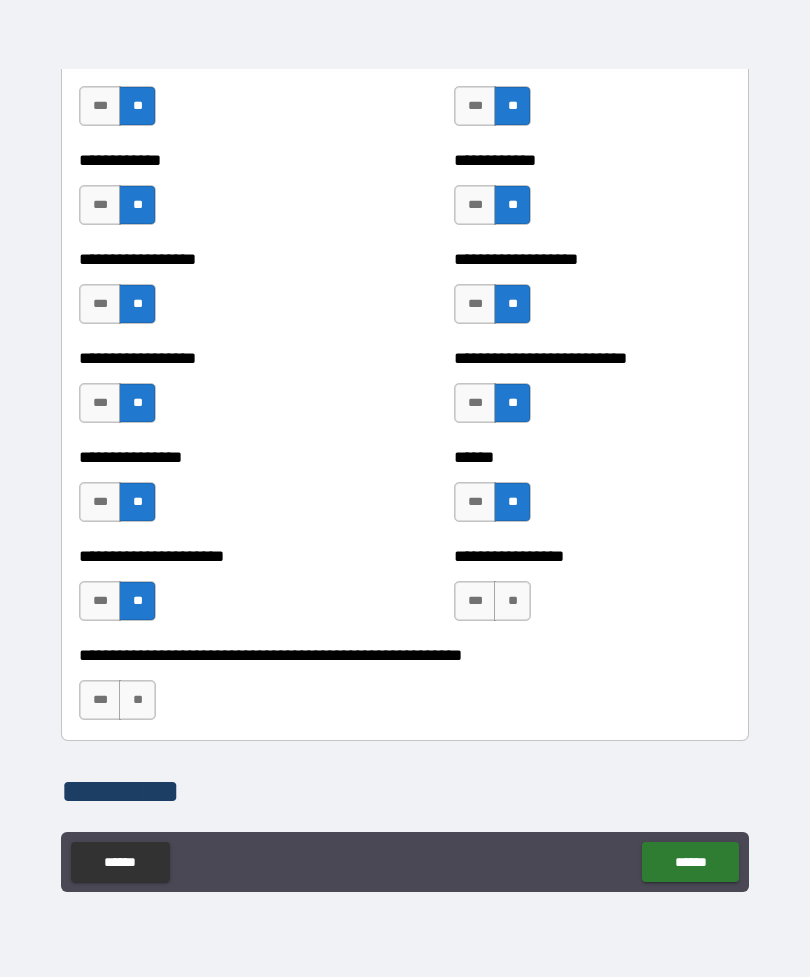 click on "**" at bounding box center [512, 601] 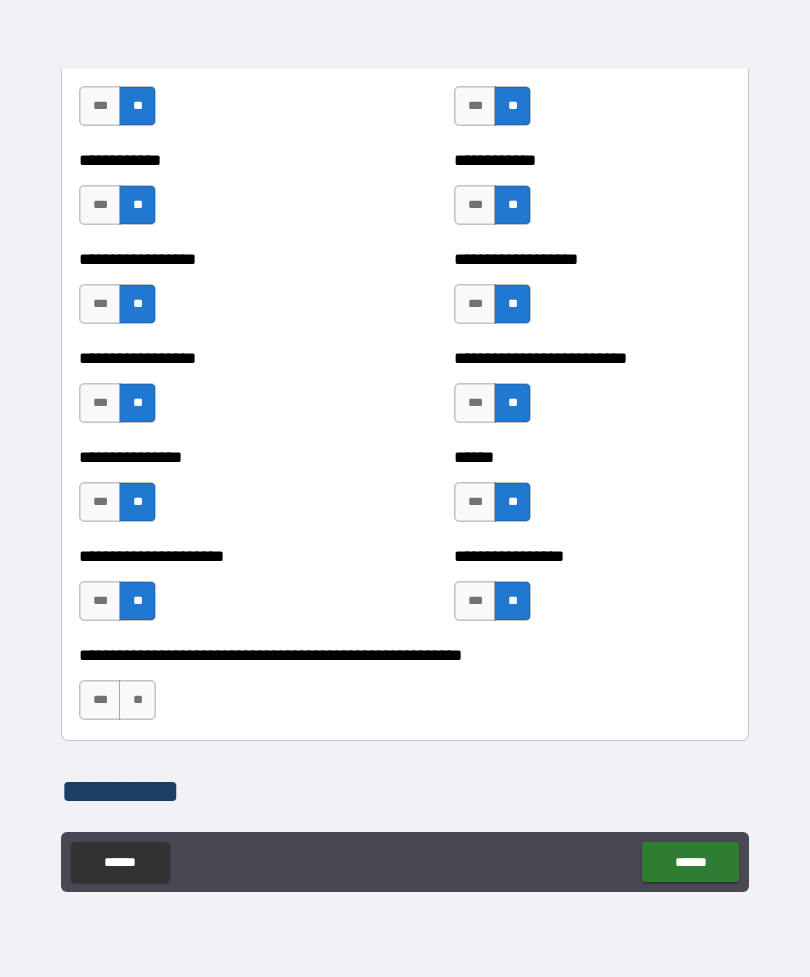 click on "***" at bounding box center (100, 700) 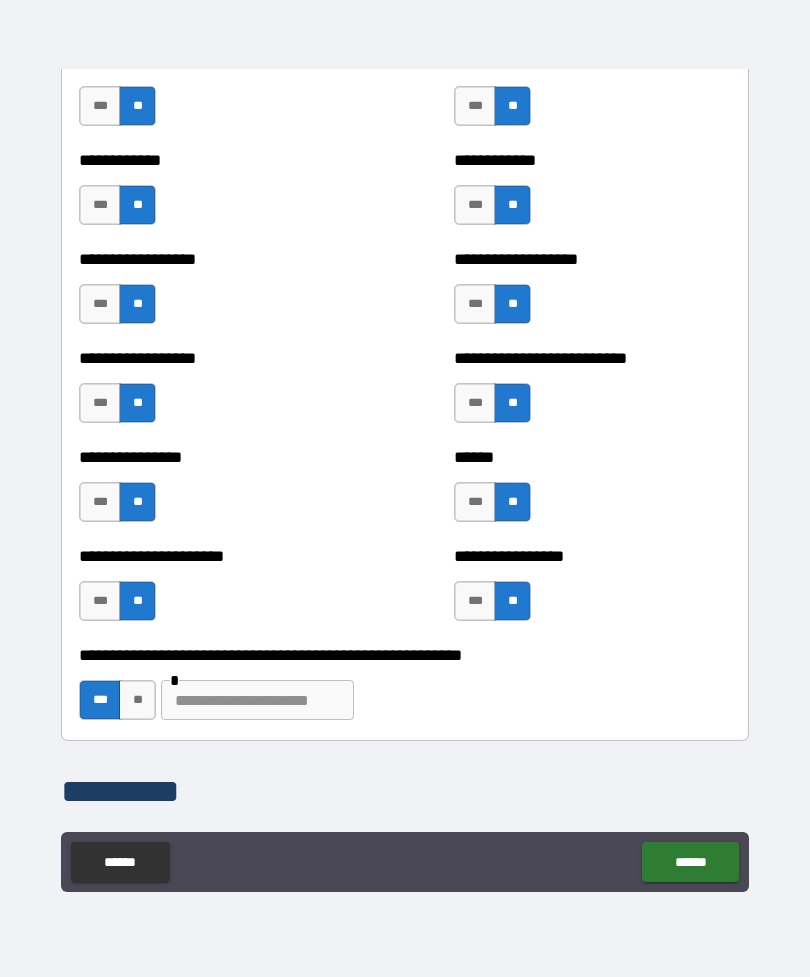 click at bounding box center (257, 700) 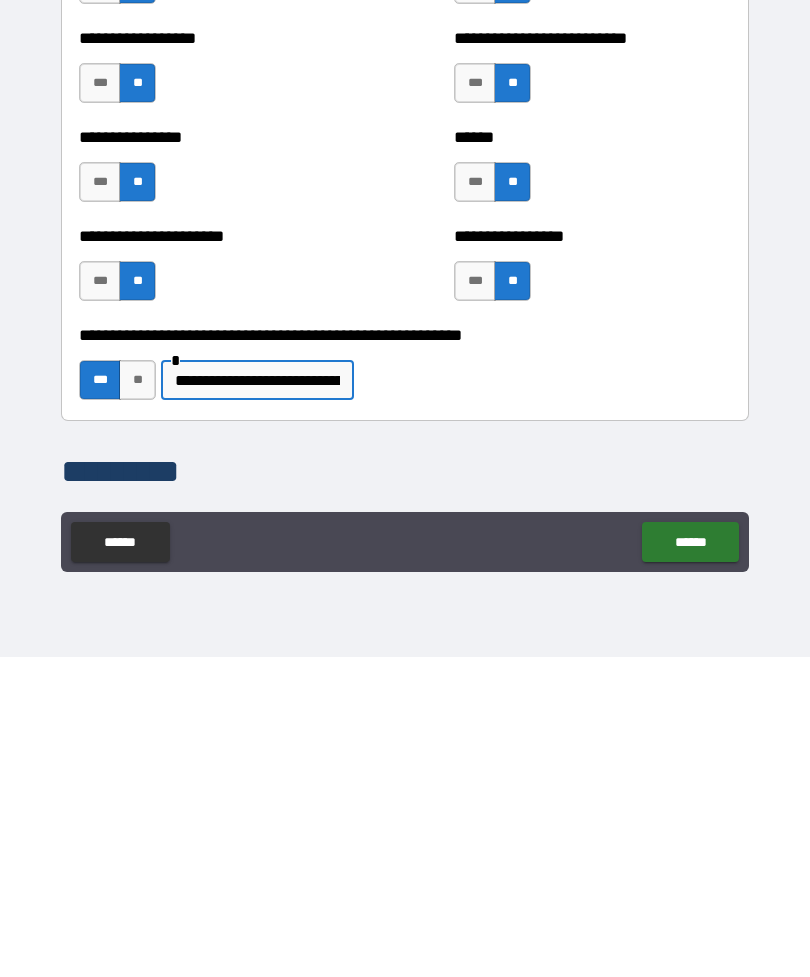 type on "**********" 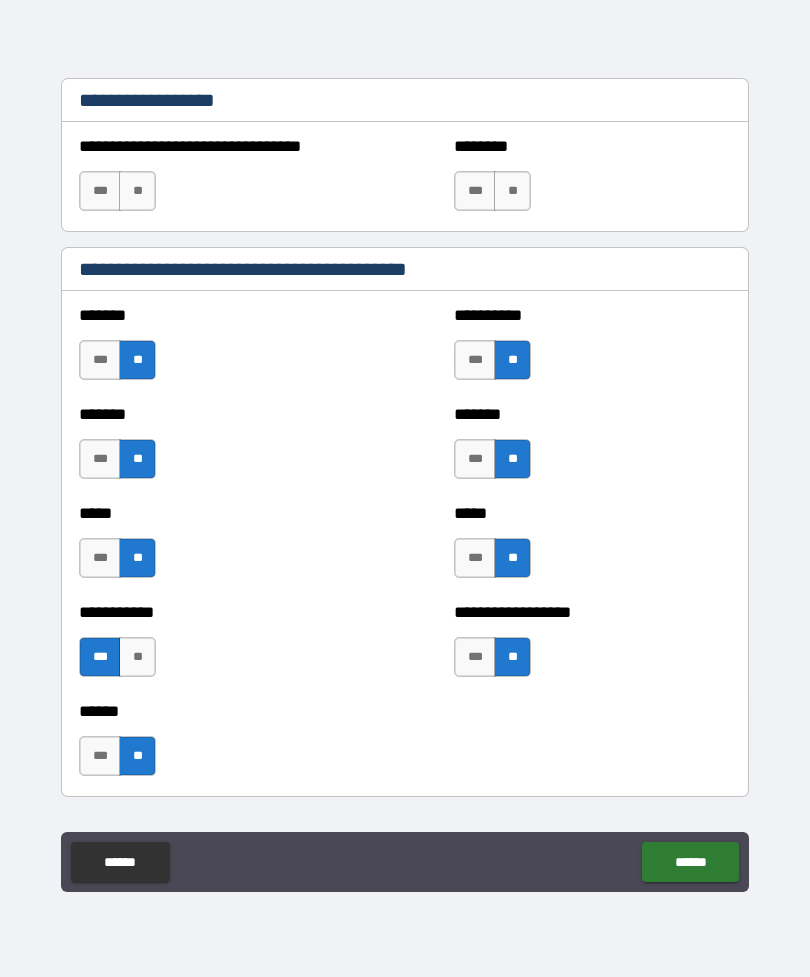 scroll, scrollTop: 1248, scrollLeft: 0, axis: vertical 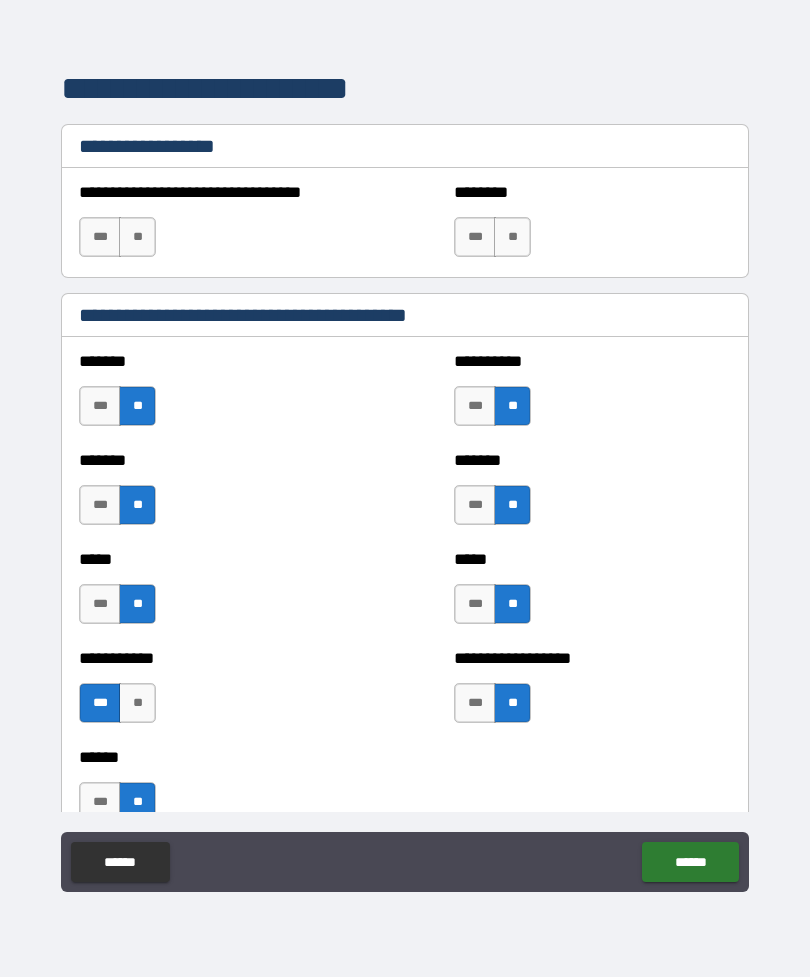 click on "**" at bounding box center (137, 237) 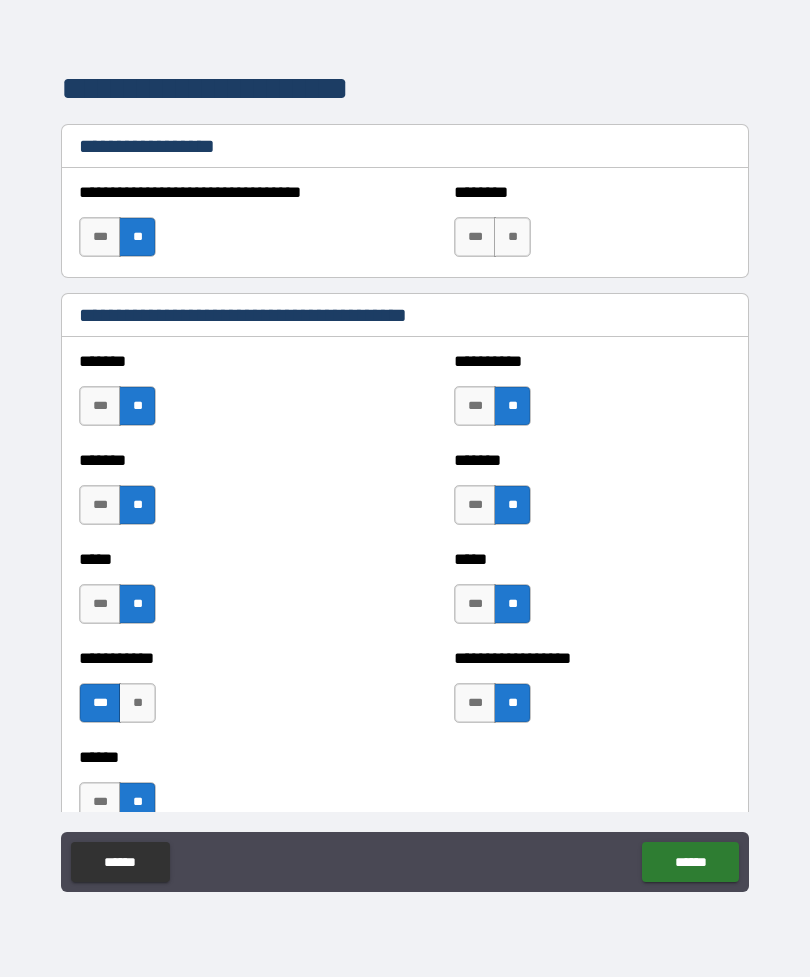 click on "**" at bounding box center [512, 237] 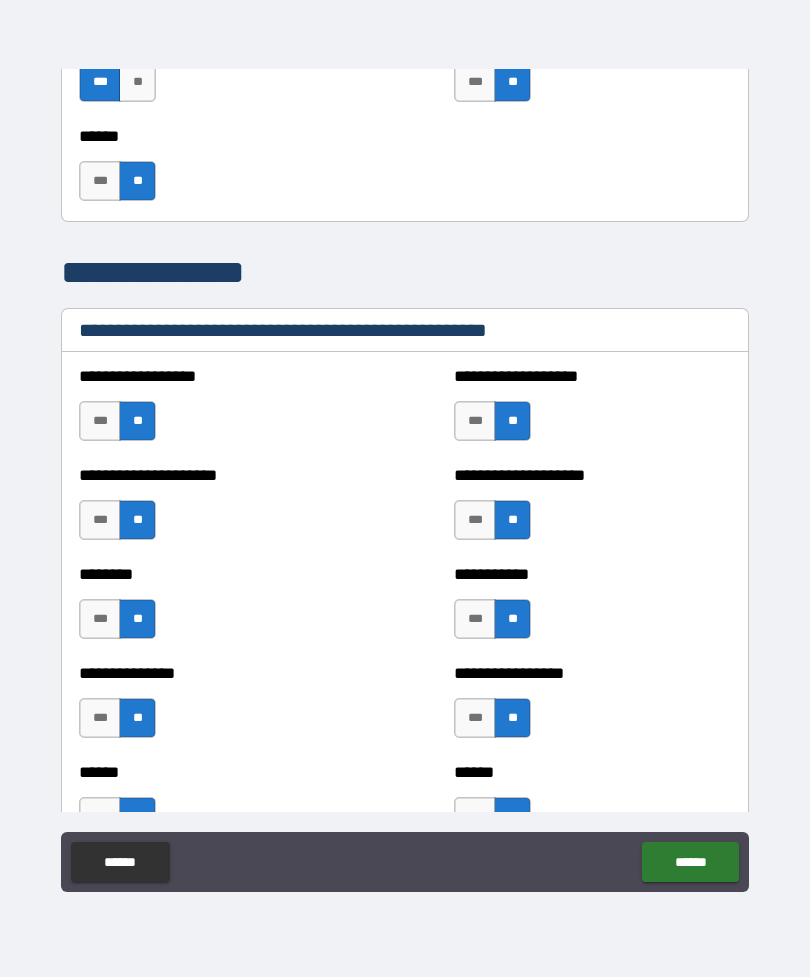 click on "******" at bounding box center (690, 862) 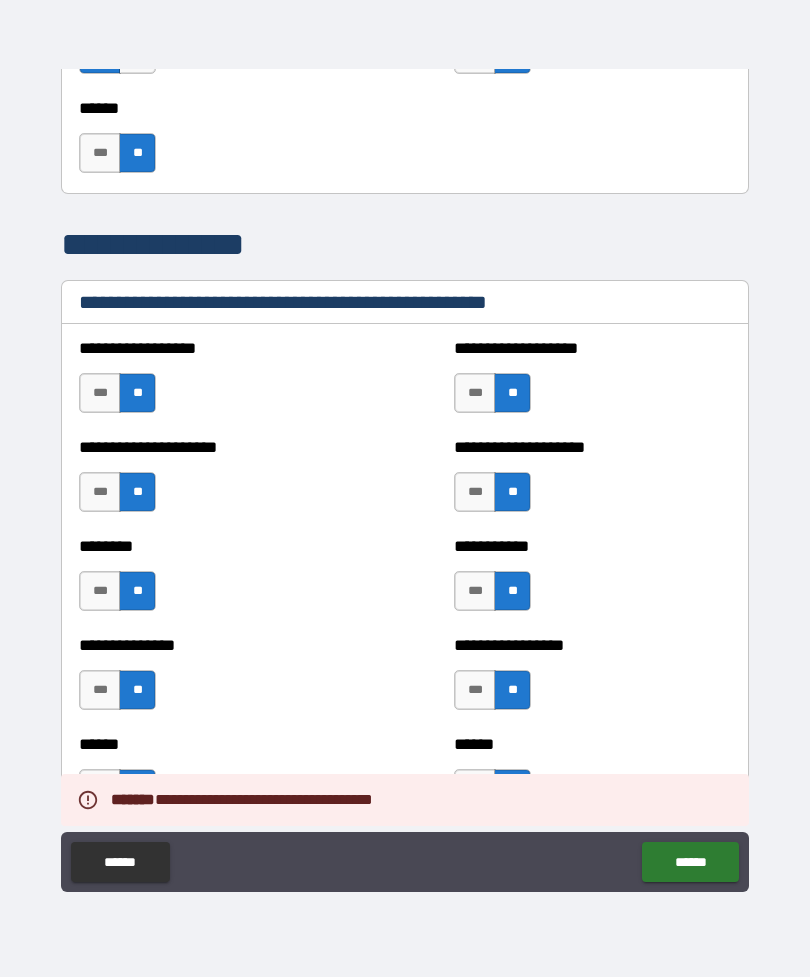 scroll, scrollTop: 1898, scrollLeft: 0, axis: vertical 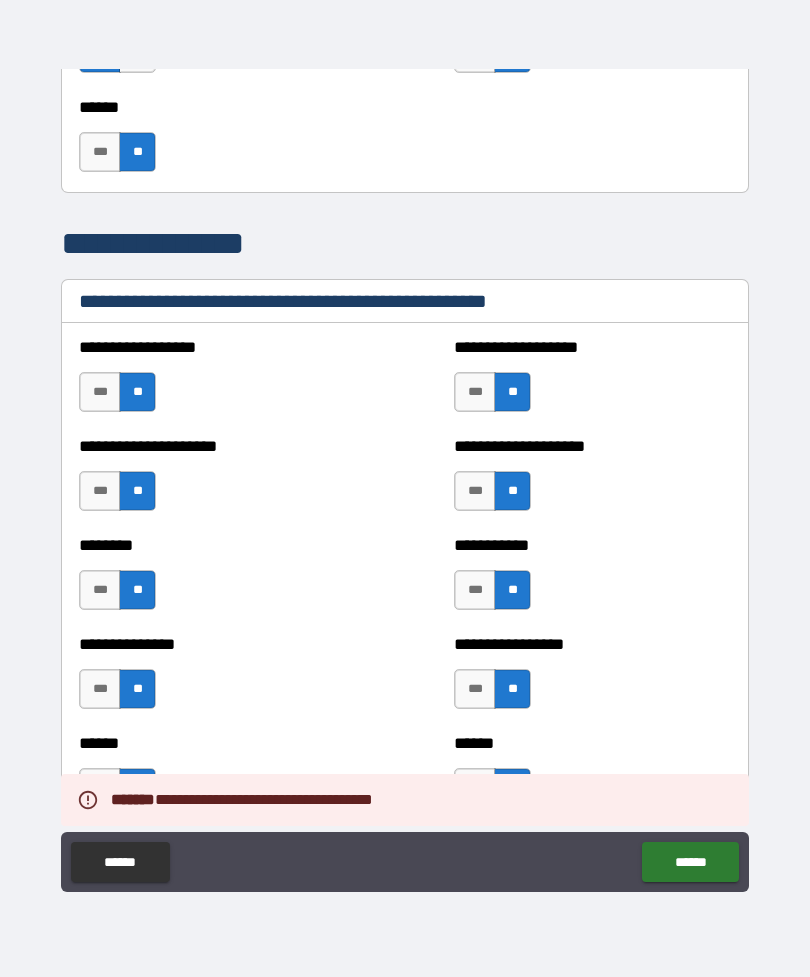 click on "[STREET_NUMBER] [STREET_NAME], [CITY], [STATE] [ZIP_CODE] [COUNTRY] [APARTMENT_NUMBER] [UNIT_NUMBER] [FLOOR_NUMBER] [BUILDING_NAME] [POSTAL_CODE] [ADDRESS_LINE_1] [ADDRESS_LINE_2] [ADDRESS_LINE_3] [ADDRESS_LINE_4] [ADDRESS_LINE_5] [ADDRESS_LINE_6] [ADDRESS_LINE_7] [ADDRESS_LINE_8] [ADDRESS_LINE_9] [ADDRESS_LINE_10] [ADDRESS_LINE_11] [ADDRESS_LINE_12] [ADDRESS_LINE_13] [ADDRESS_LINE_14] [ADDRESS_LINE_15] [ADDRESS_LINE_16] [ADDRESS_LINE_17] [ADDRESS_LINE_18] [ADDRESS_LINE_19] [ADDRESS_LINE_20] [ADDRESS_LINE_21] [ADDRESS_LINE_22] [ADDRESS_LINE_23] [ADDRESS_LINE_24] [ADDRESS_LINE_25] [ADDRESS_LINE_26] [ADDRESS_LINE_27] [ADDRESS_LINE_28] [ADDRESS_LINE_29] [ADDRESS_LINE_30] [ADDRESS_LINE_31] [ADDRESS_LINE_32] [ADDRESS_LINE_33] [ADDRESS_LINE_34] [ADDRESS_LINE_35] [ADDRESS_LINE_36] [ADDRESS_LINE_37] [ADDRESS_LINE_38] [ADDRESS_LINE_39] [ADDRESS_LINE_40] [ADDRESS_LINE_41] [ADDRESS_LINE_42] [ADDRESS_LINE_43] [ADDRESS_LINE_44] [ADDRESS_LINE_45] [ADDRESS_LINE_46] [ADDRESS_LINE_47] [ADDRESS_LINE_48] [ADDRESS_LINE_49] [ADDRESS_LINE_50] [ADDRESS_LINE_51] [ADDRESS_LINE_52] [ADDRESS_LINE_53] [ADDRESS_LINE_54] [ADDRESS_LINE_55] [ADDRESS_LINE_56] [ADDRESS_LINE_57] [ADDRESS_LINE_58] [ADDRESS_LINE_59] [ADDRESS_LINE_60] [ADDRESS_LINE_61] [ADDRESS_LINE_62] [ADDRESS_LINE_63] [ADDRESS_LINE_64] [ADDRESS_LINE_65] [ADDRESS_LINE_66] [ADDRESS_LINE_67] [ADDRESS_LINE_68] [ADDRESS_LINE_69] [ADDRESS_LINE_70] [ADDRESS_LINE_71] [ADDRESS_LINE_72] [ADDRESS_LINE_73] [ADDRESS_LINE_74] [ADDRESS_LINE_75] [ADDRESS_LINE_76] [ADDRESS_LINE_77] [ADDRESS_LINE_78] [ADDRESS_LINE_79] [ADDRESS_LINE_80] [ADDRESS_LINE_81] [ADDRESS_LINE_82] [ADDRESS_LINE_83] [ADDRESS_LINE_84] [ADDRESS_LINE_85] [ADDRESS_LINE_86] [ADDRESS_LINE_87] [ADDRESS_LINE_88] [ADDRESS_LINE_89] [ADDRESS_LINE_90] [ADDRESS_LINE_91] [ADDRESS_LINE_92] [ADDRESS_LINE_93] [ADDRESS_LINE_94] [ADDRESS_LINE_95] [ADDRESS_LINE_96] [ADDRESS_LINE_97] [ADDRESS_LINE_98] [ADDRESS_LINE_99] [ADDRESS_LINE_100]" at bounding box center [405, 459] 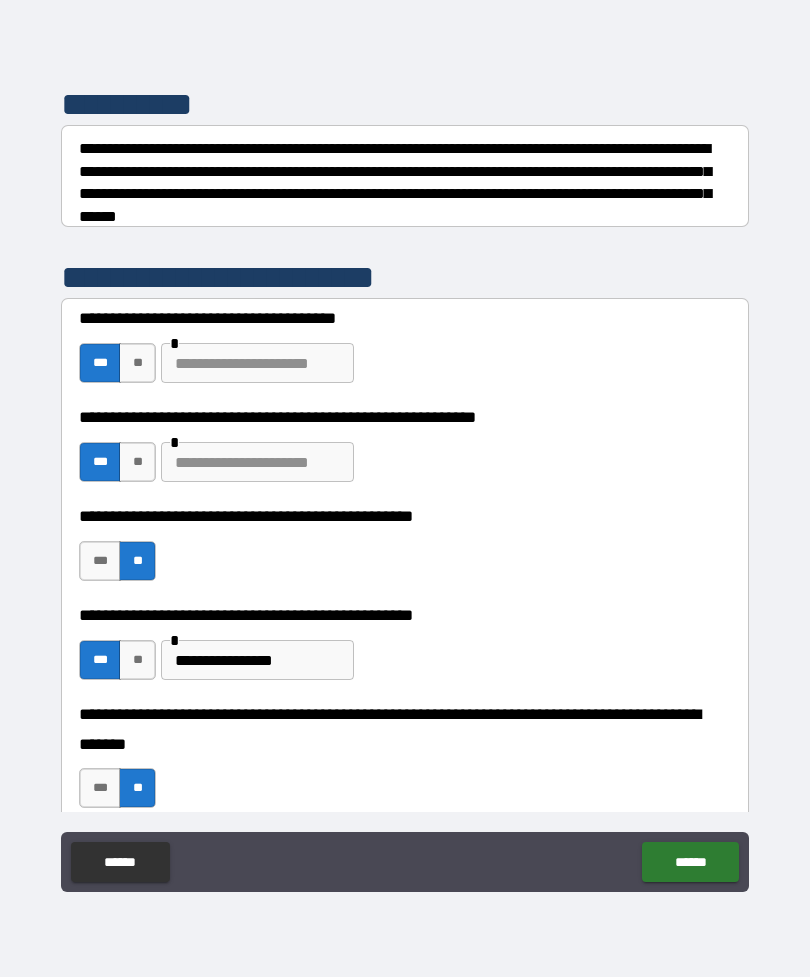 scroll, scrollTop: 261, scrollLeft: 0, axis: vertical 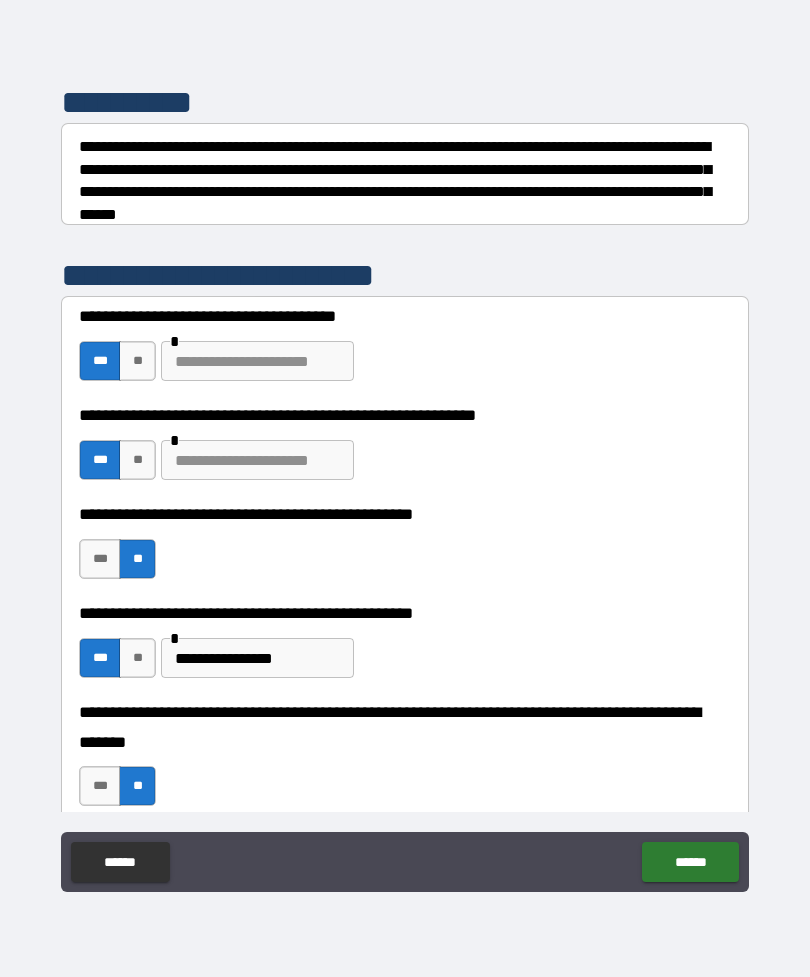 click at bounding box center [257, 361] 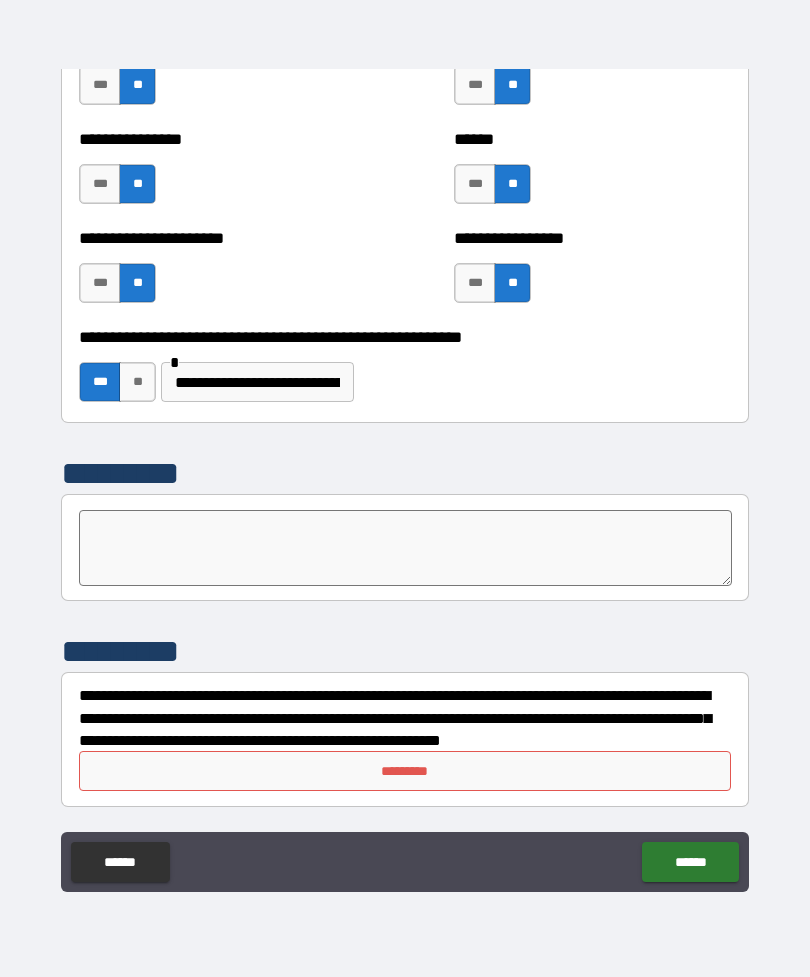 scroll, scrollTop: 4284, scrollLeft: 0, axis: vertical 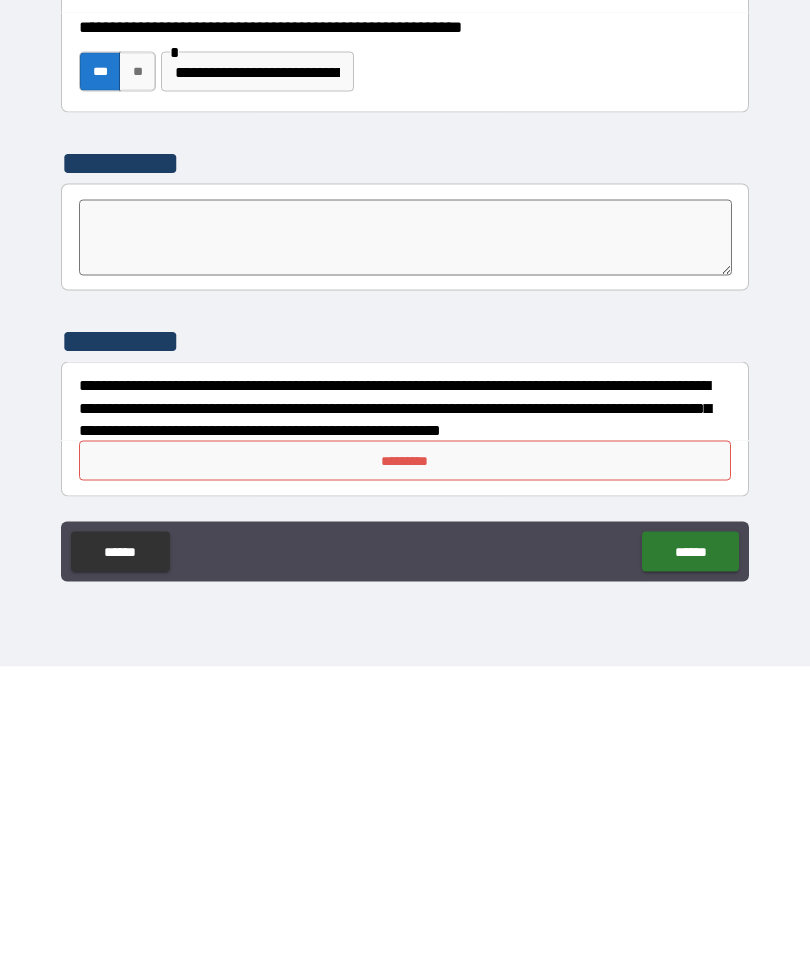 type on "**********" 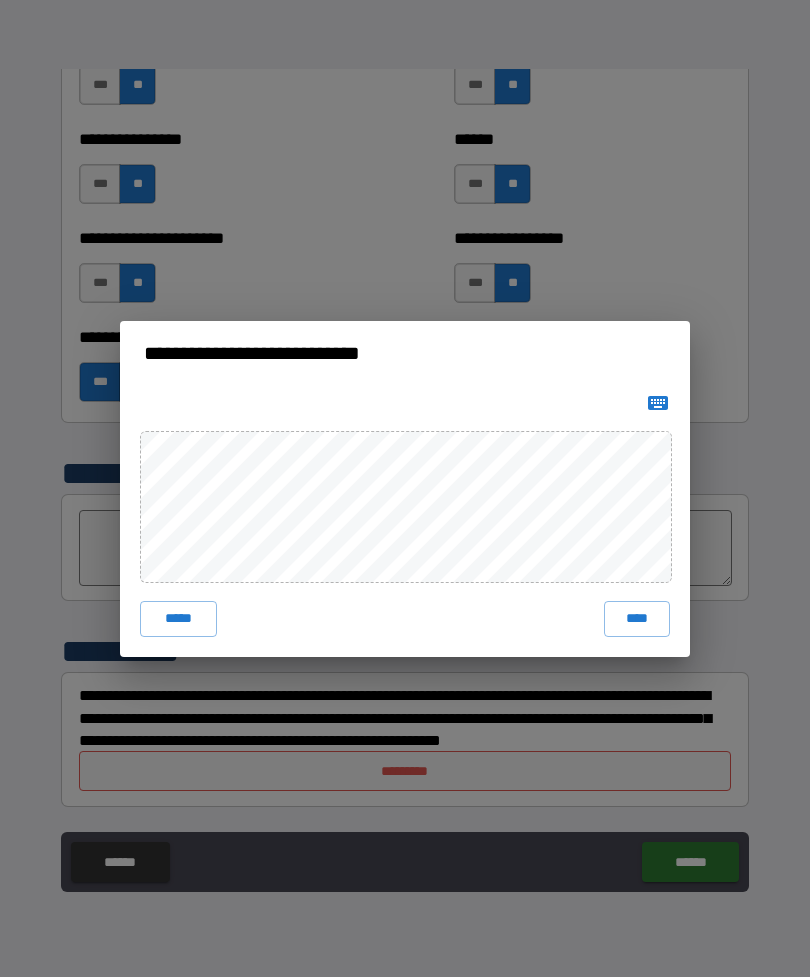 click on "****" at bounding box center (637, 619) 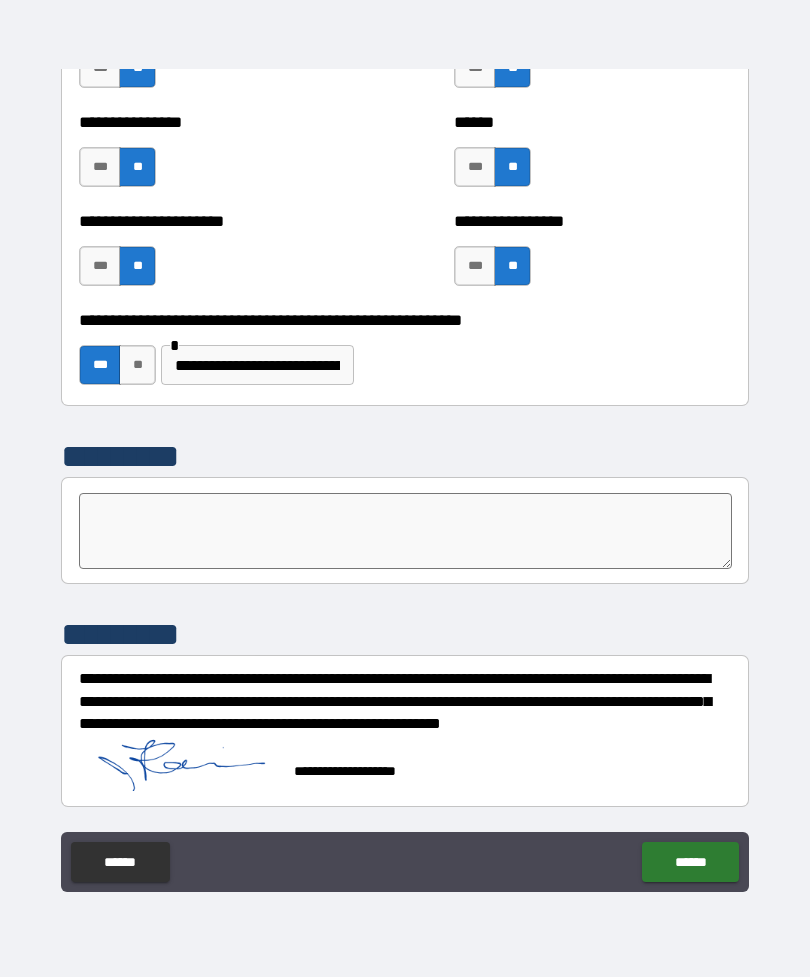 scroll, scrollTop: 4301, scrollLeft: 0, axis: vertical 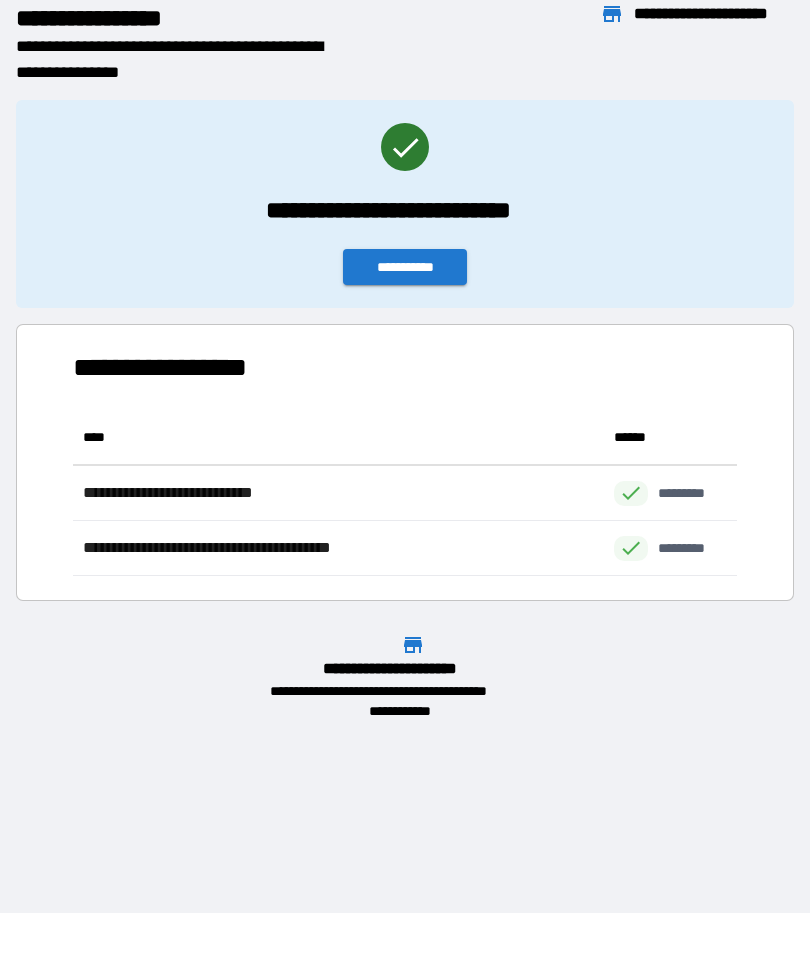 click on "**********" at bounding box center [405, 267] 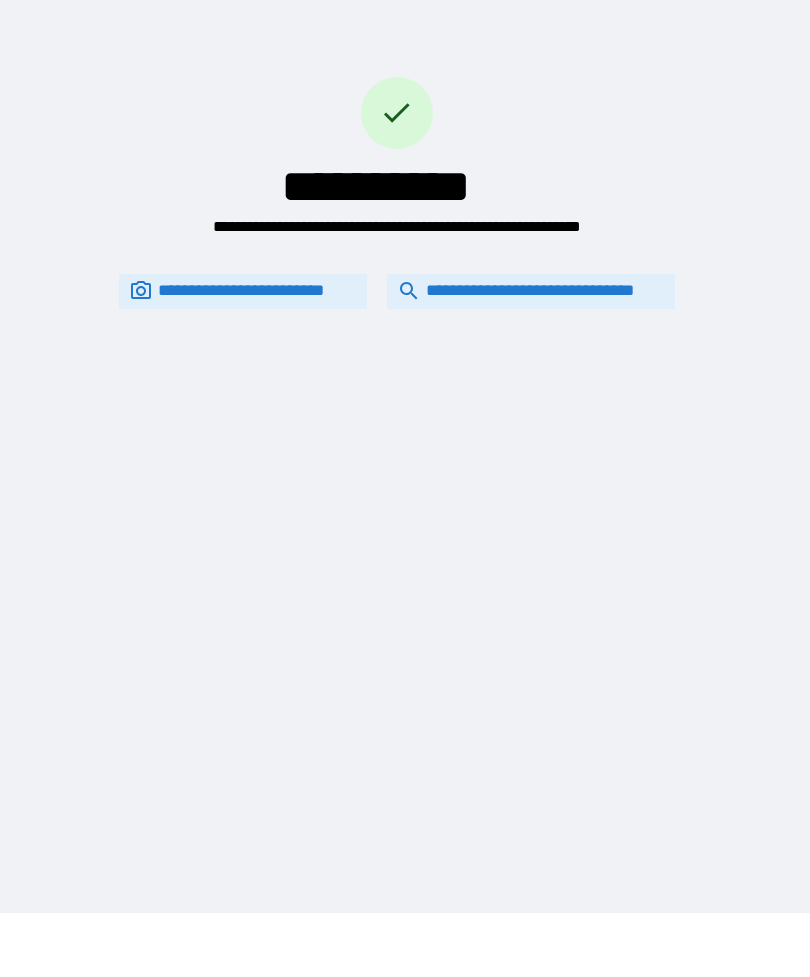 click on "**********" at bounding box center (531, 291) 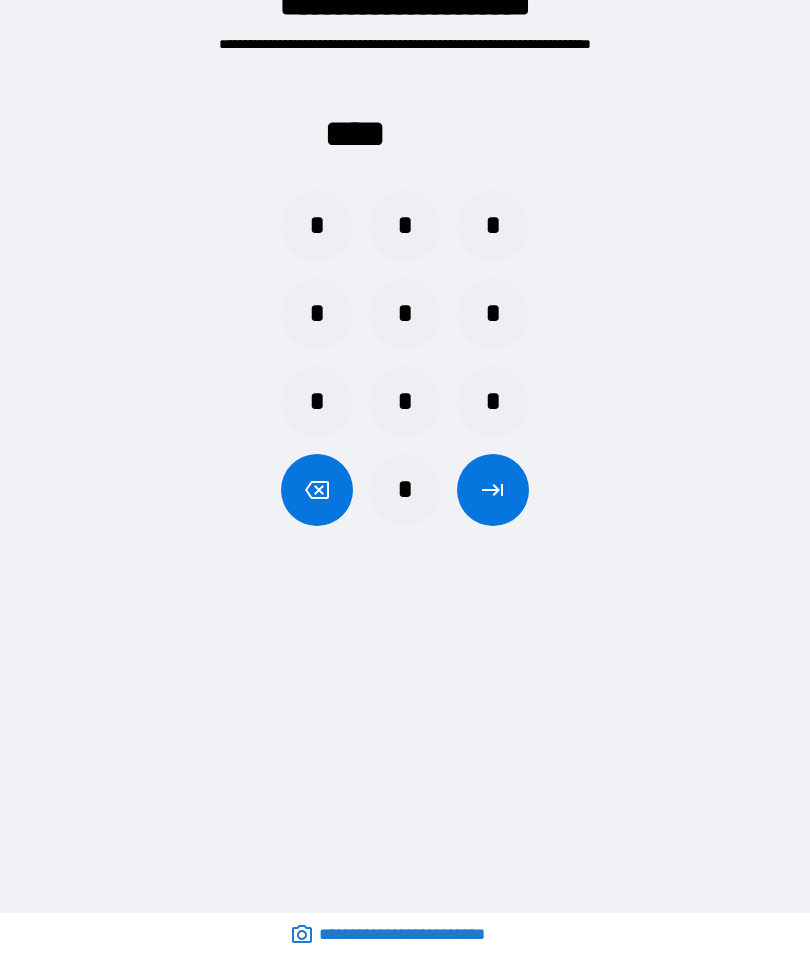 click on "*" at bounding box center (317, 226) 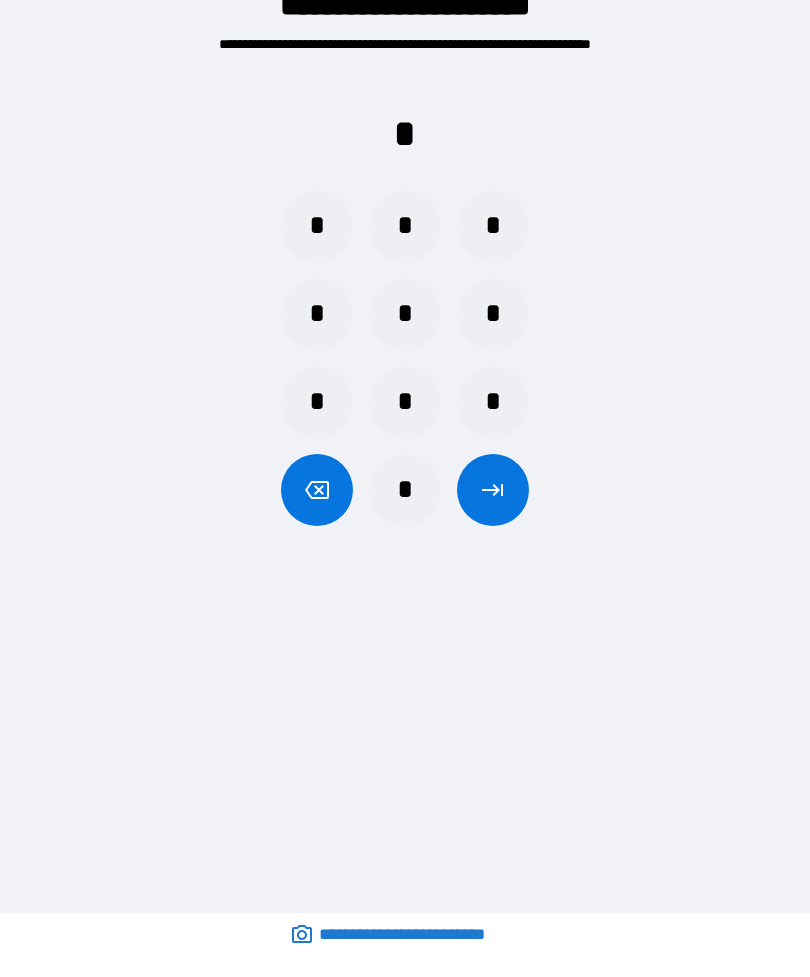 click on "*" at bounding box center [405, 226] 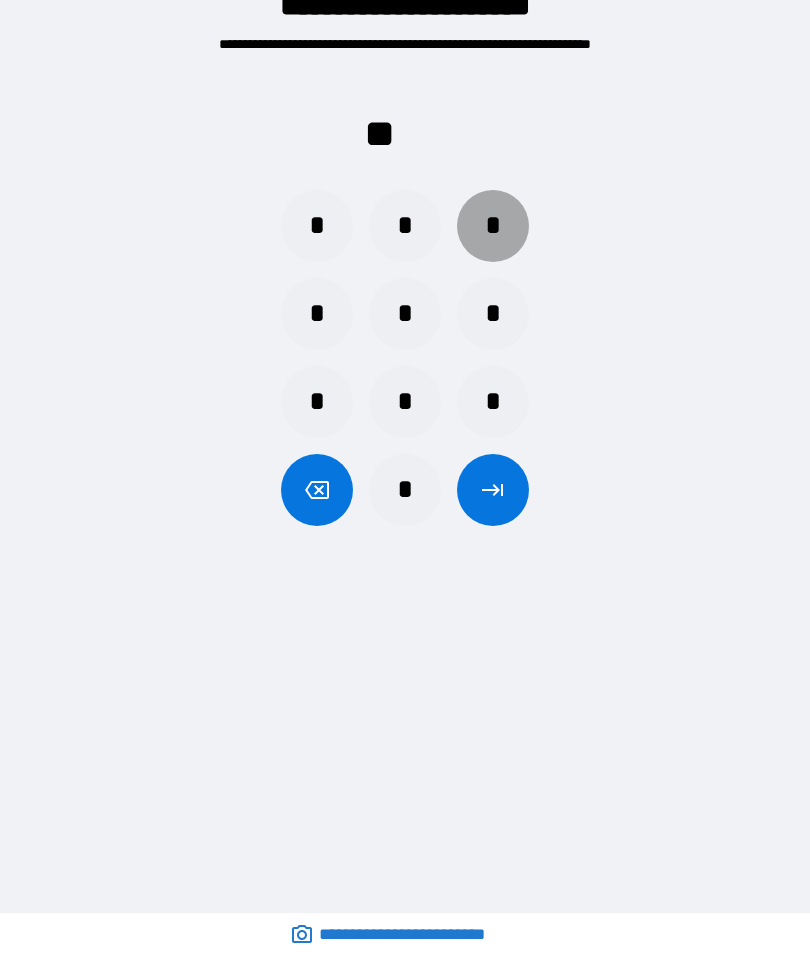 click on "*" at bounding box center [493, 226] 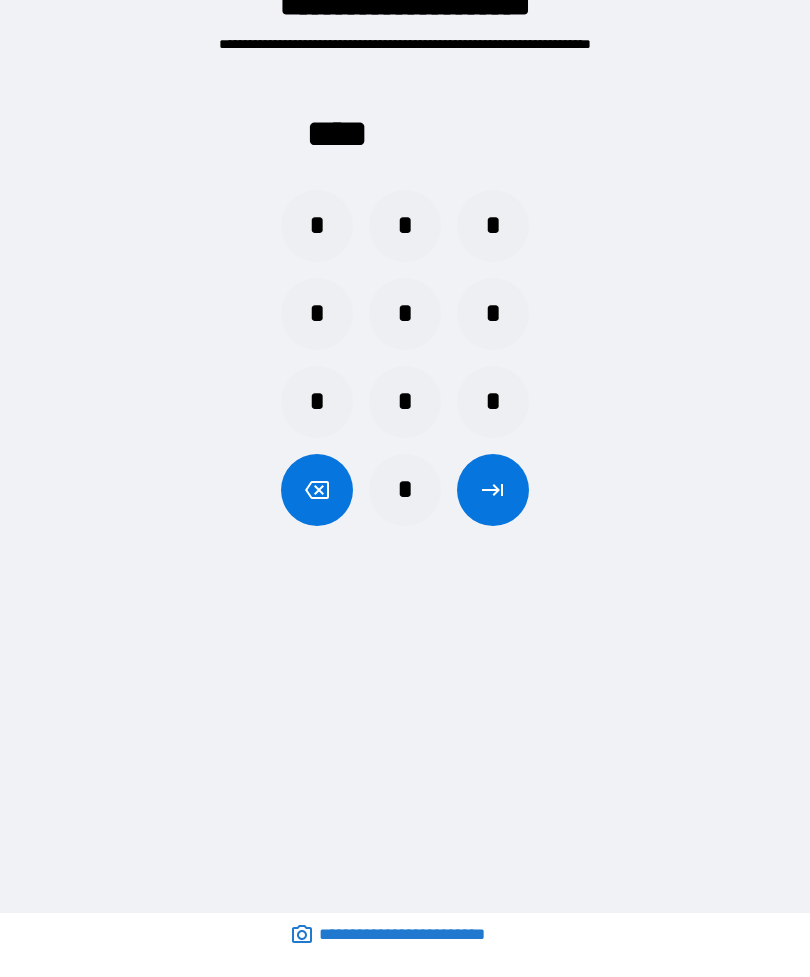 click 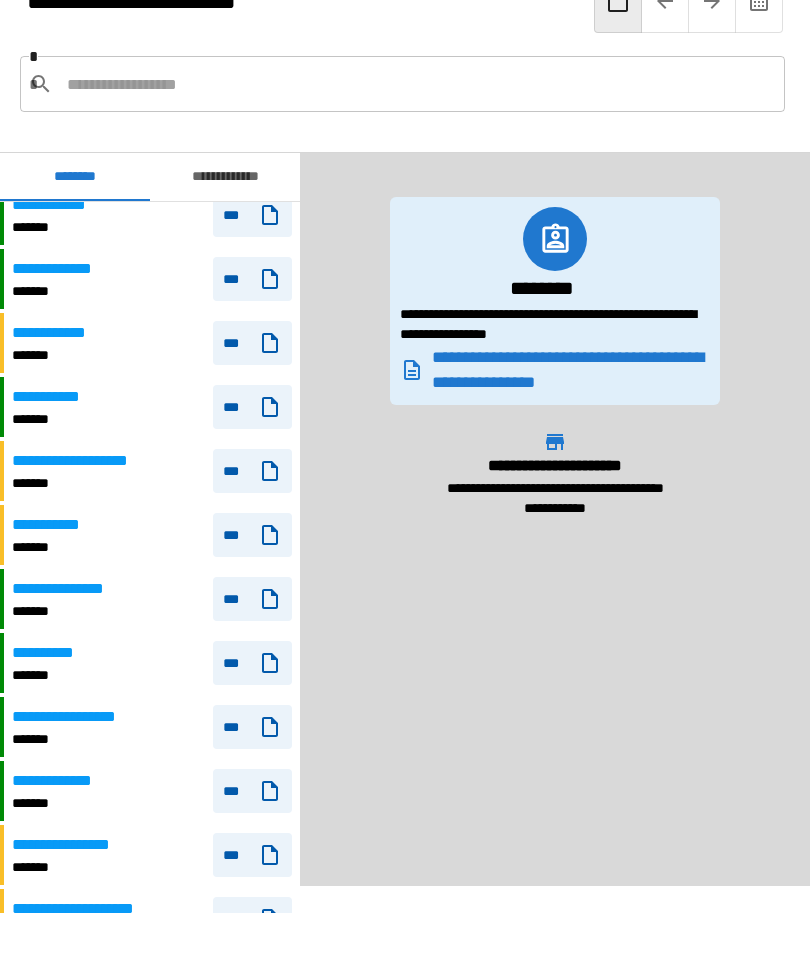 scroll, scrollTop: 3497, scrollLeft: 0, axis: vertical 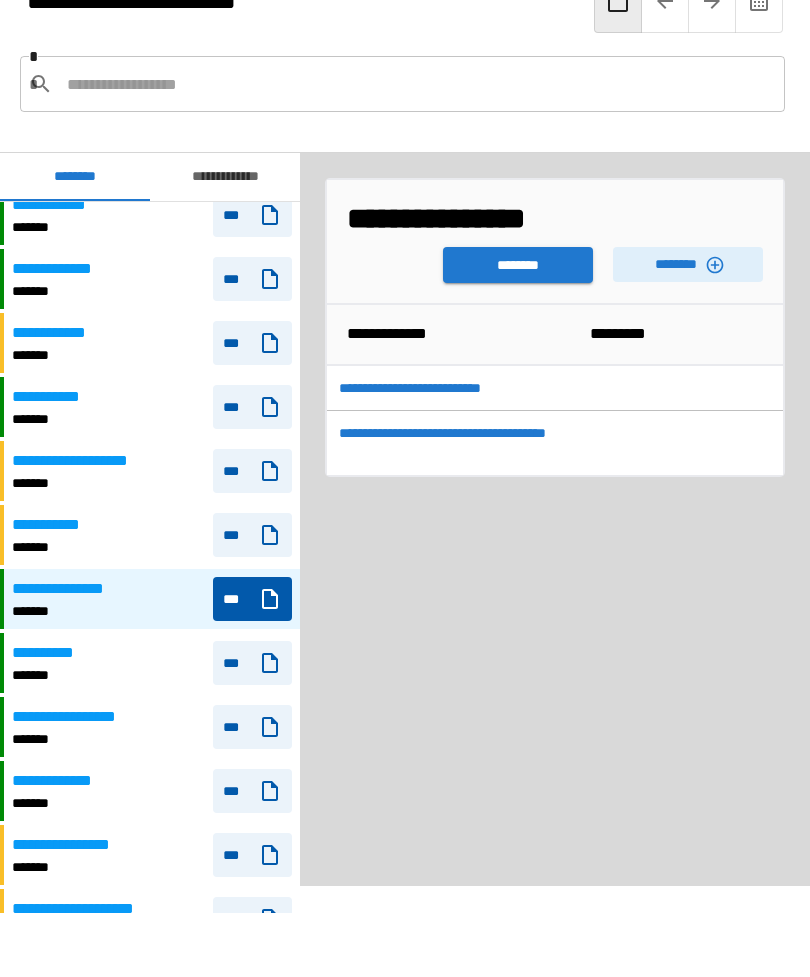 click on "********" at bounding box center [518, 265] 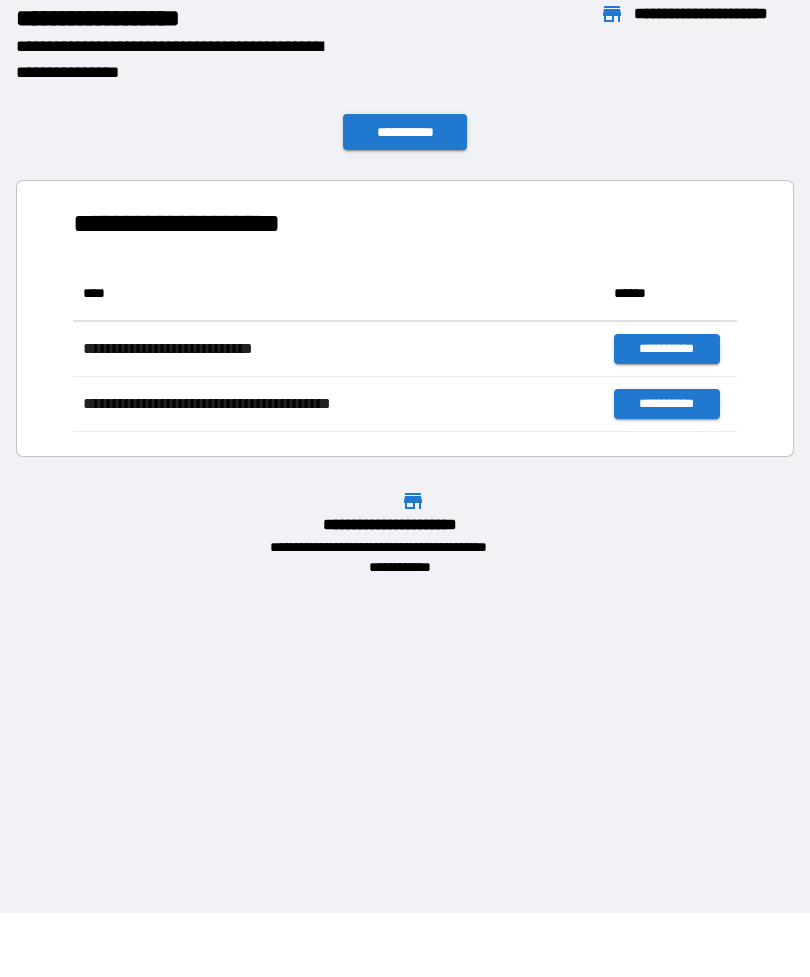 scroll, scrollTop: 1, scrollLeft: 1, axis: both 